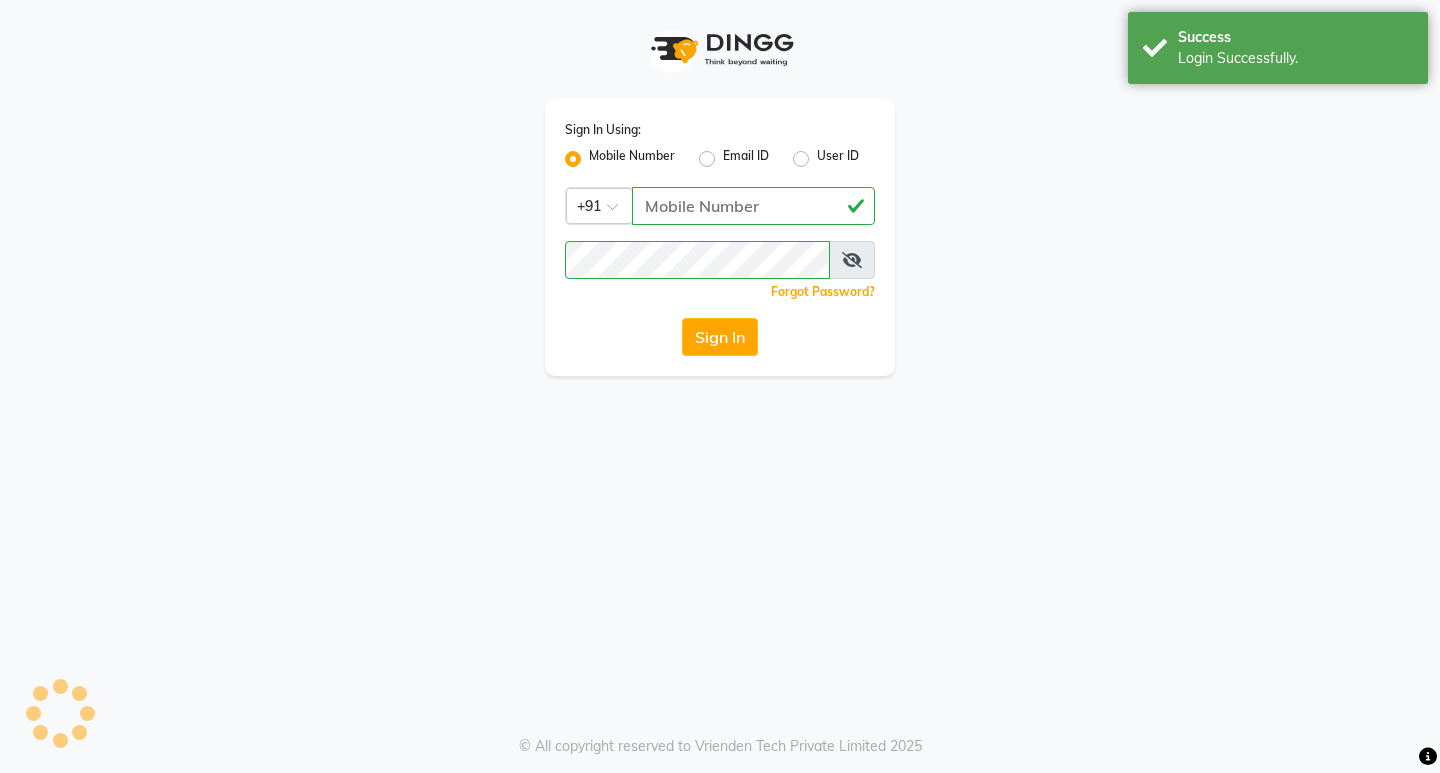 scroll, scrollTop: 0, scrollLeft: 0, axis: both 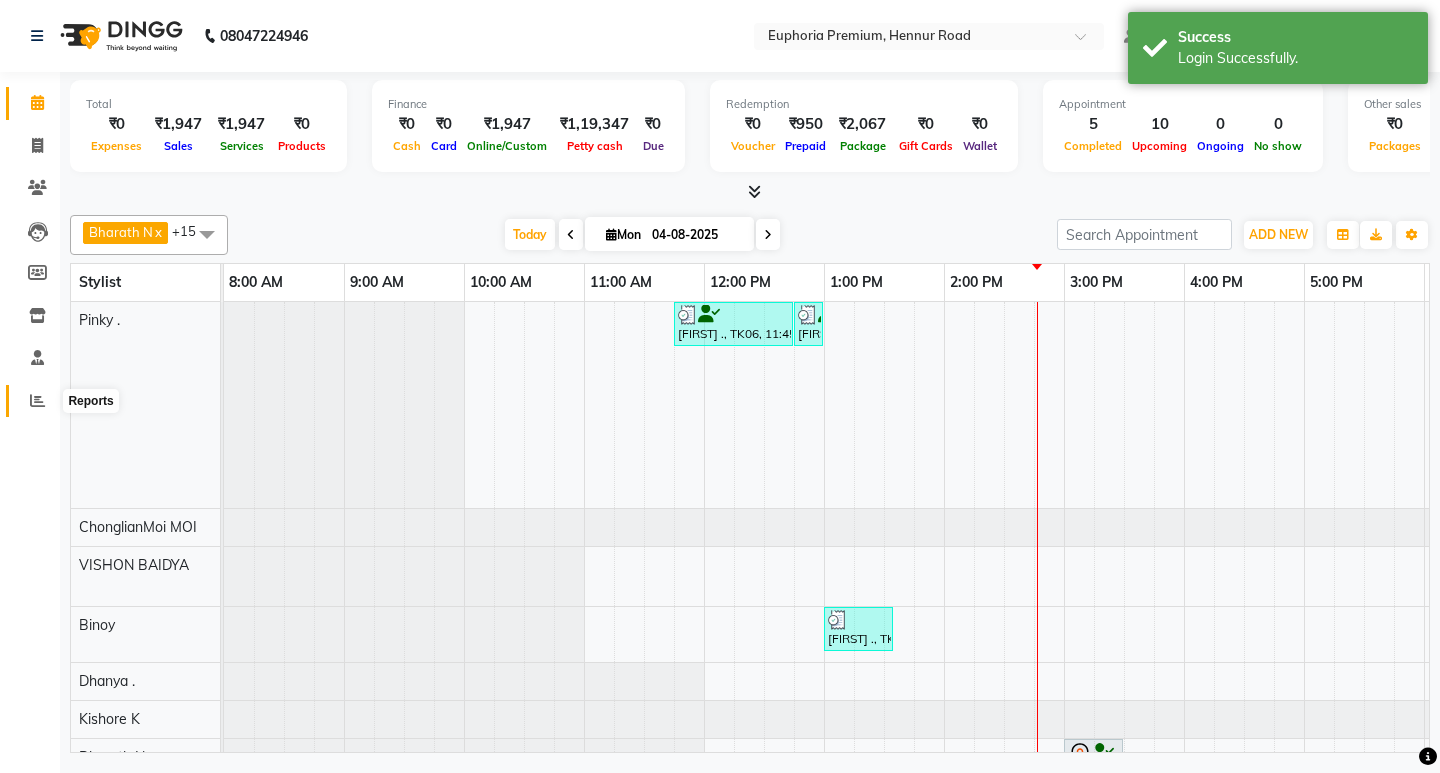 click 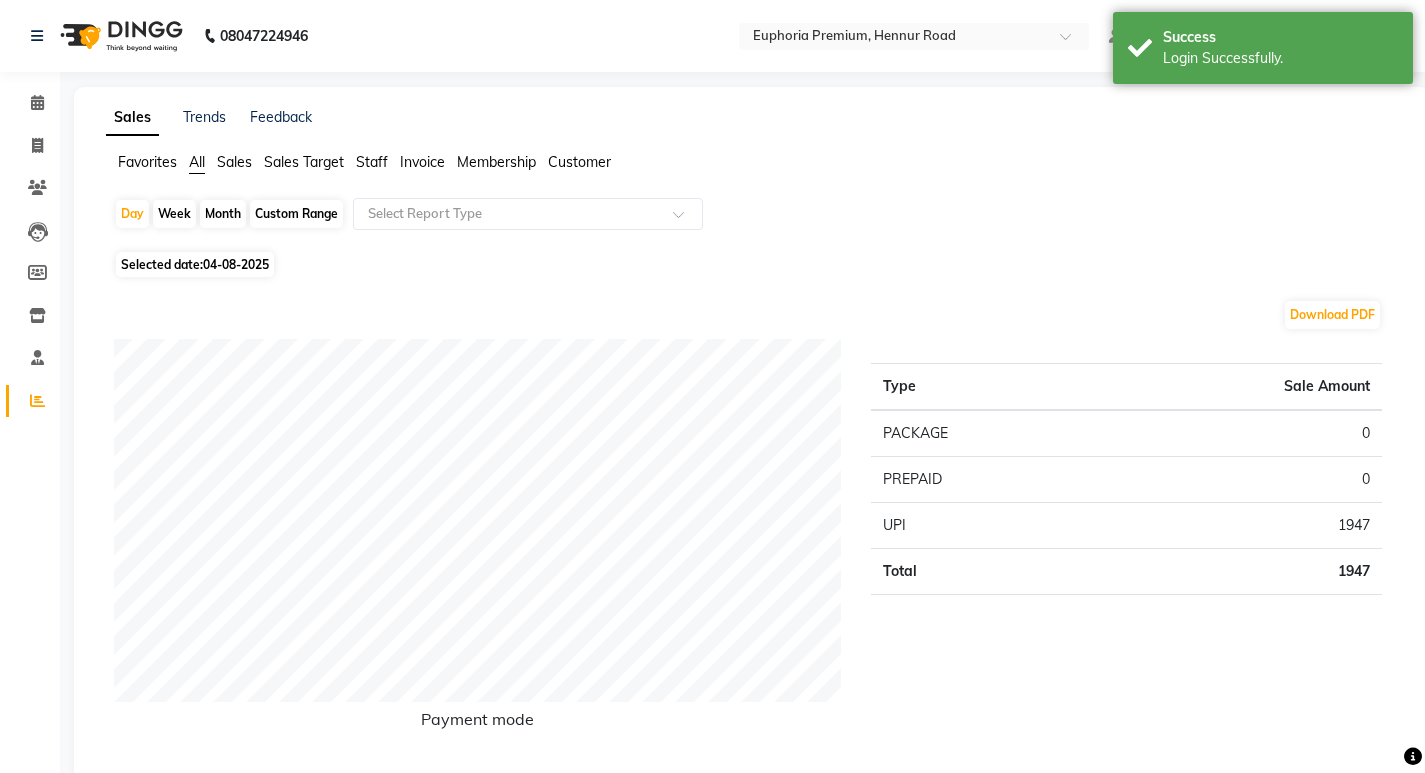 click on "Staff" 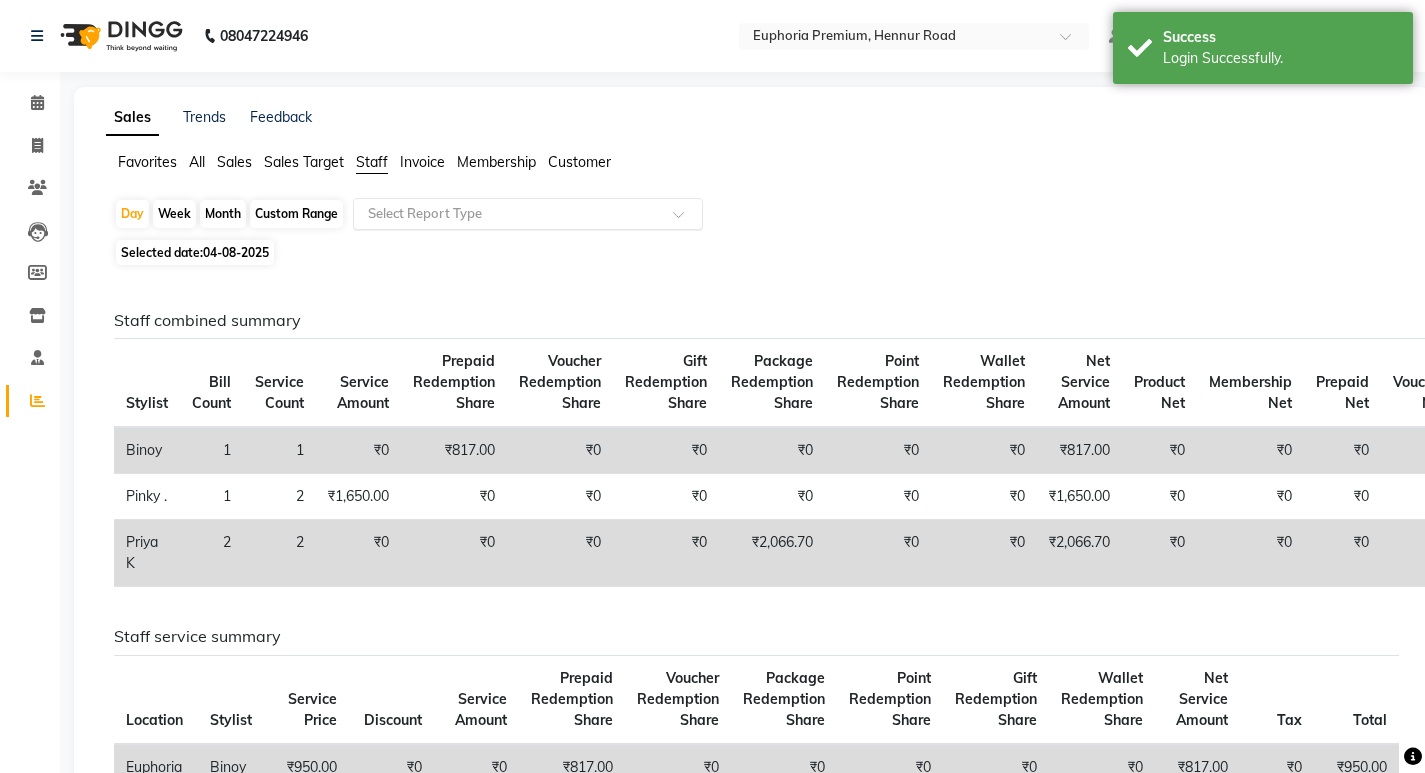 click 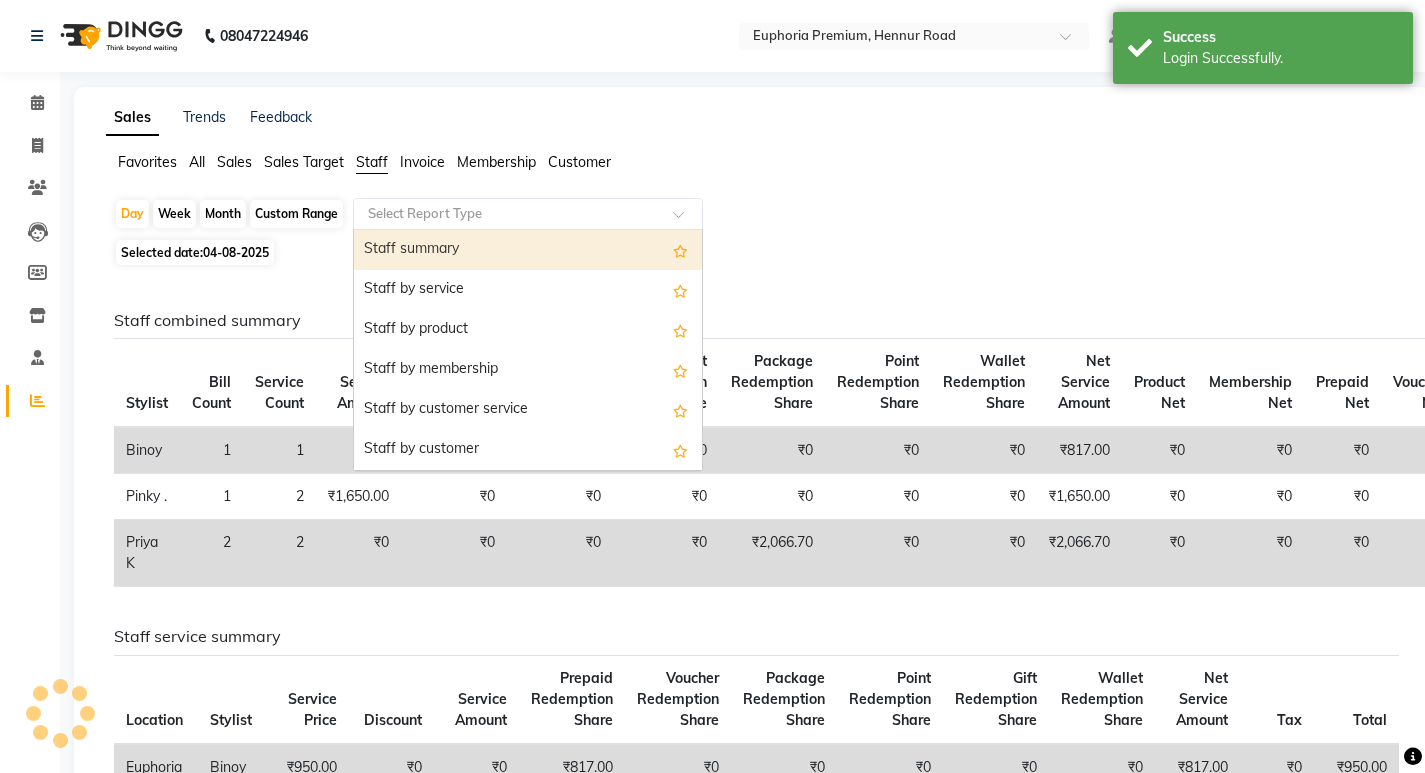 drag, startPoint x: 412, startPoint y: 248, endPoint x: 395, endPoint y: 240, distance: 18.788294 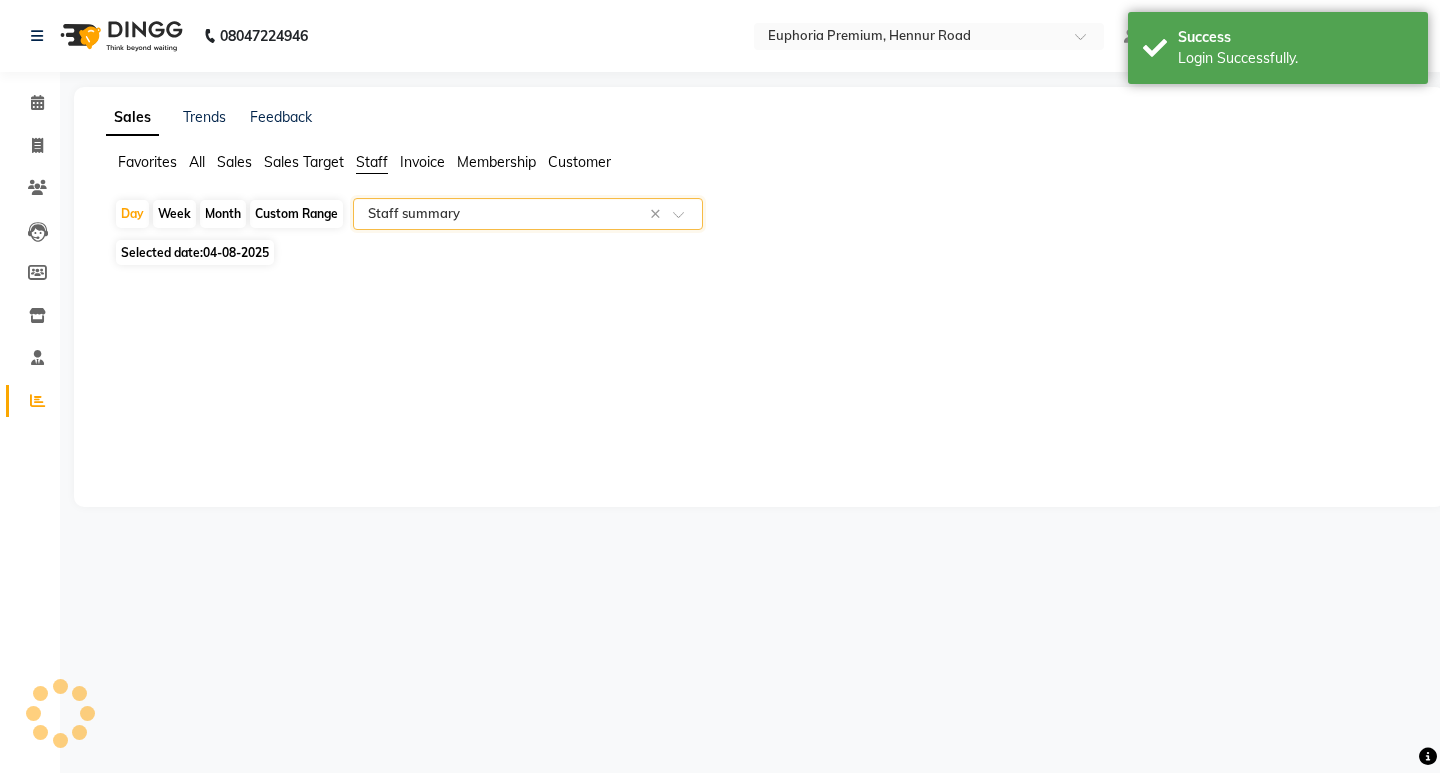 select on "full_report" 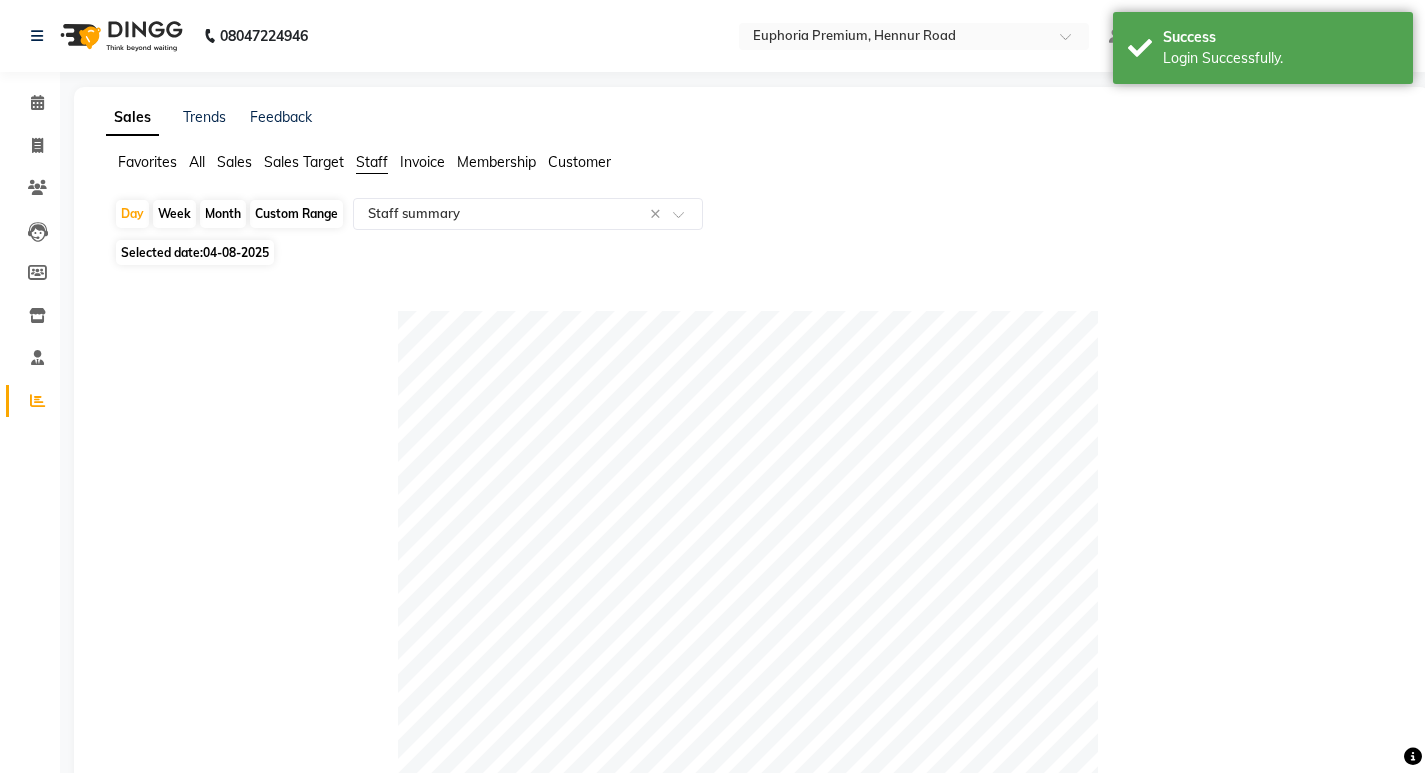 click on "Custom Range" 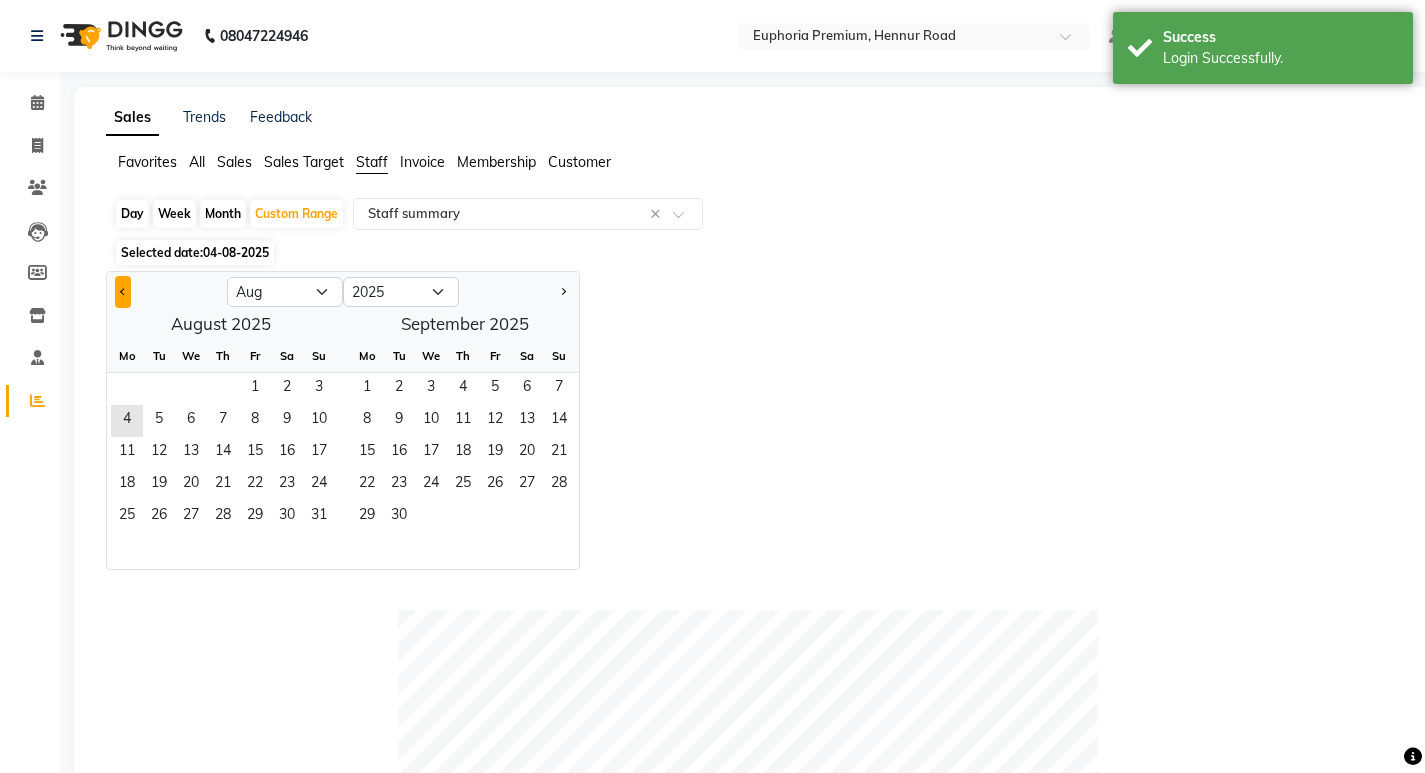 click 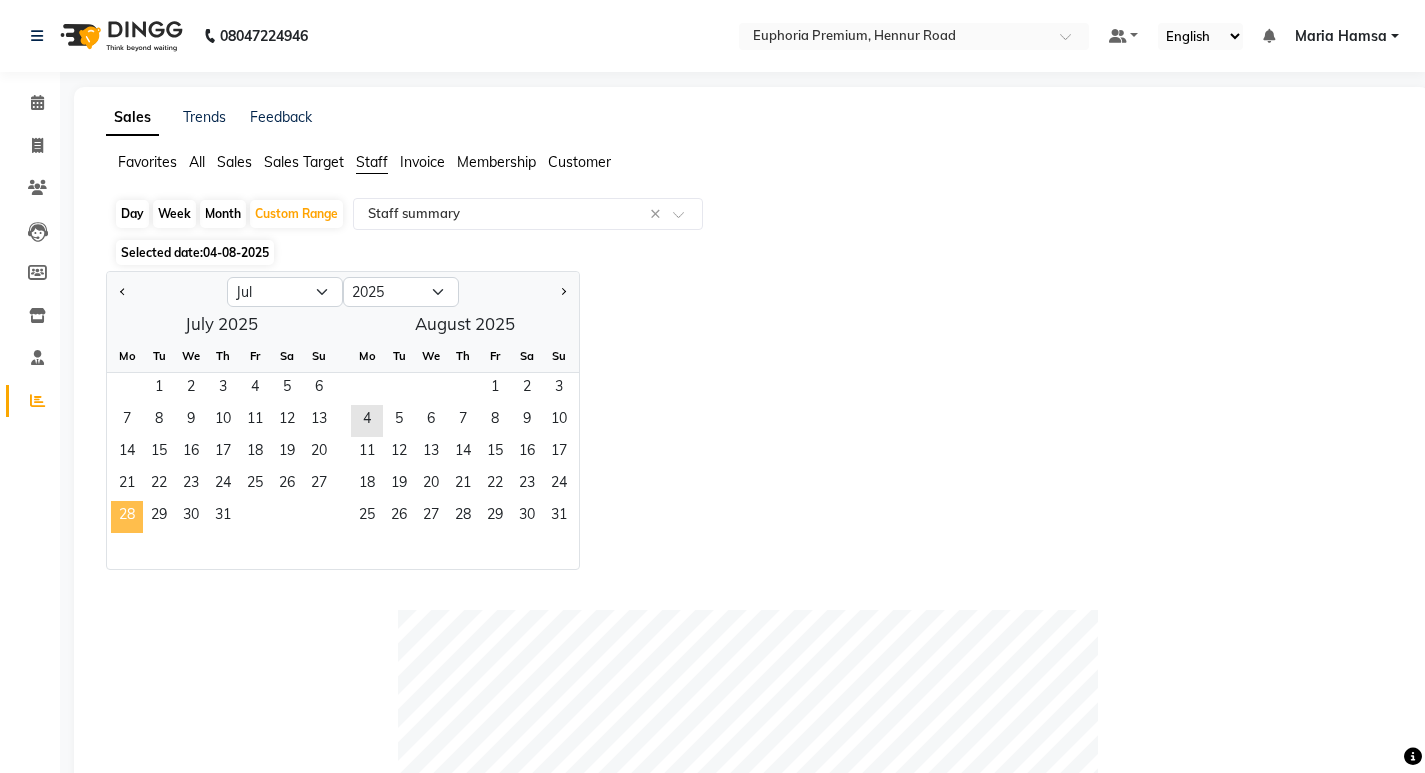 click on "28" 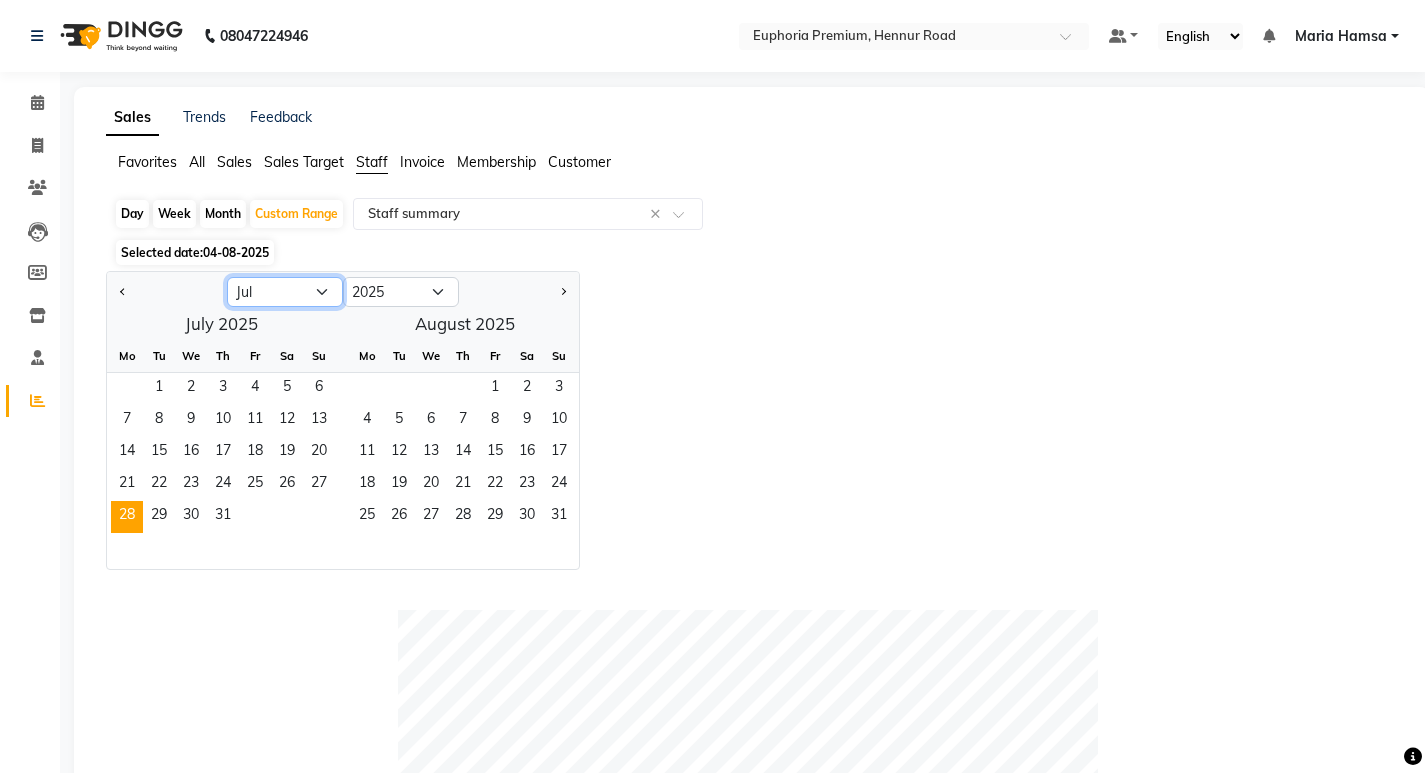 click on "Jan Feb Mar Apr May Jun Jul Aug Sep Oct Nov Dec" 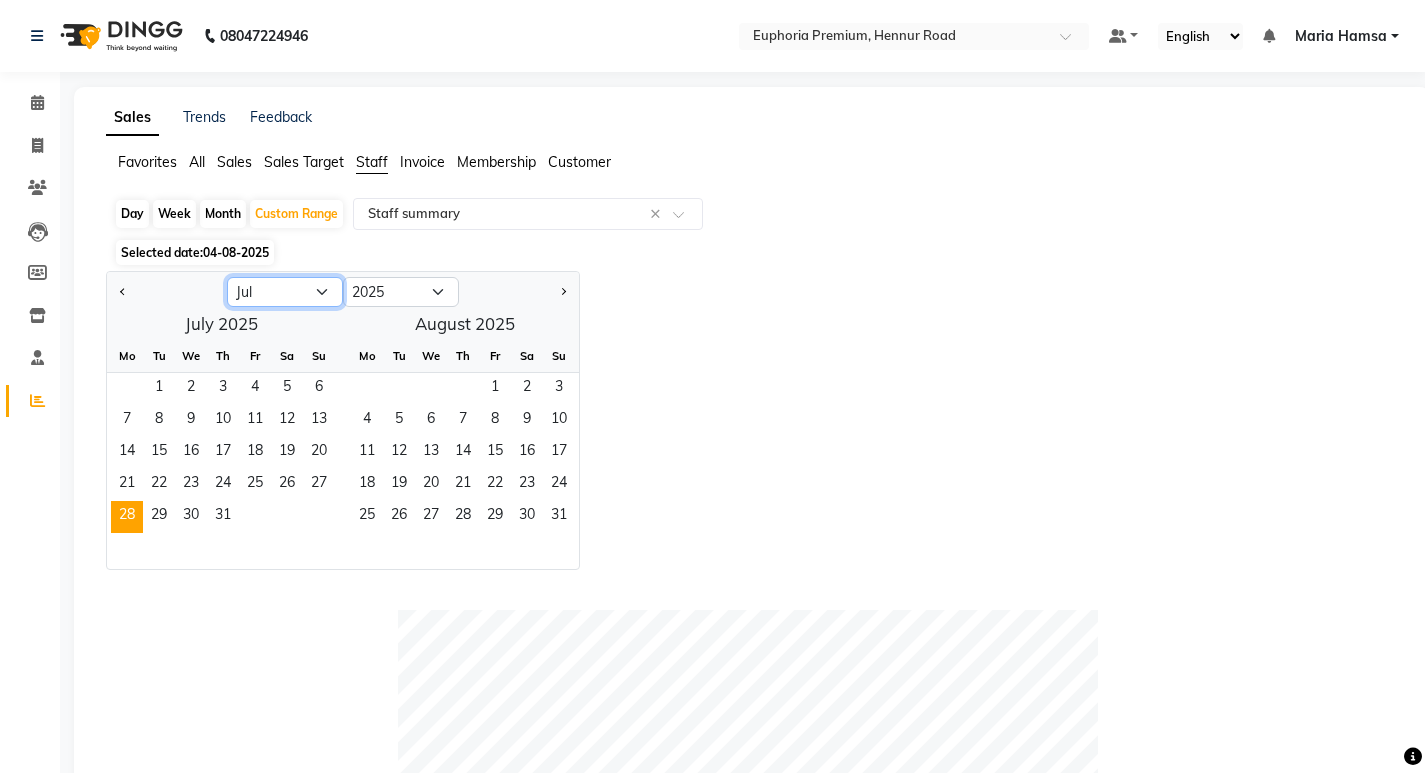 select on "8" 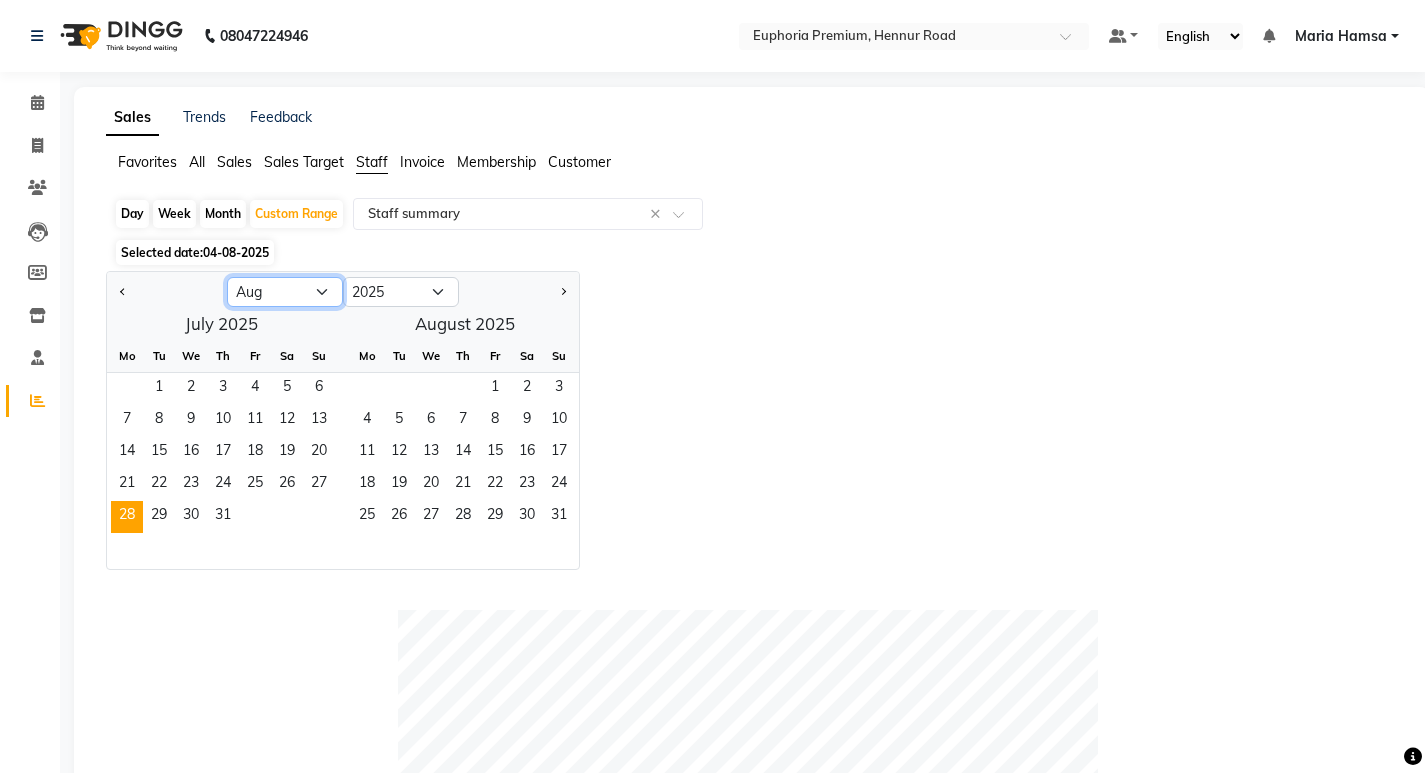 click on "Jan Feb Mar Apr May Jun Jul Aug Sep Oct Nov Dec" 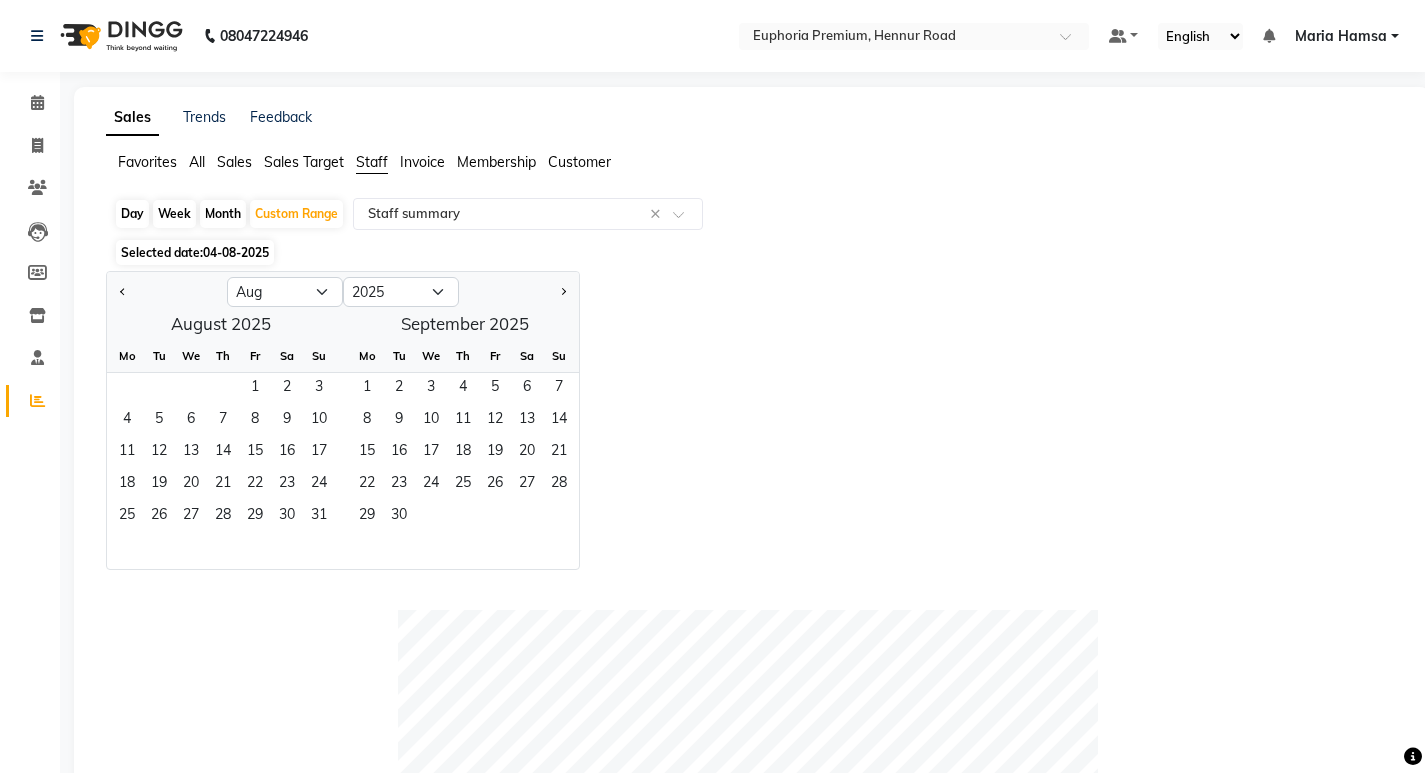 click on "1   2   3   4   5   6   7" 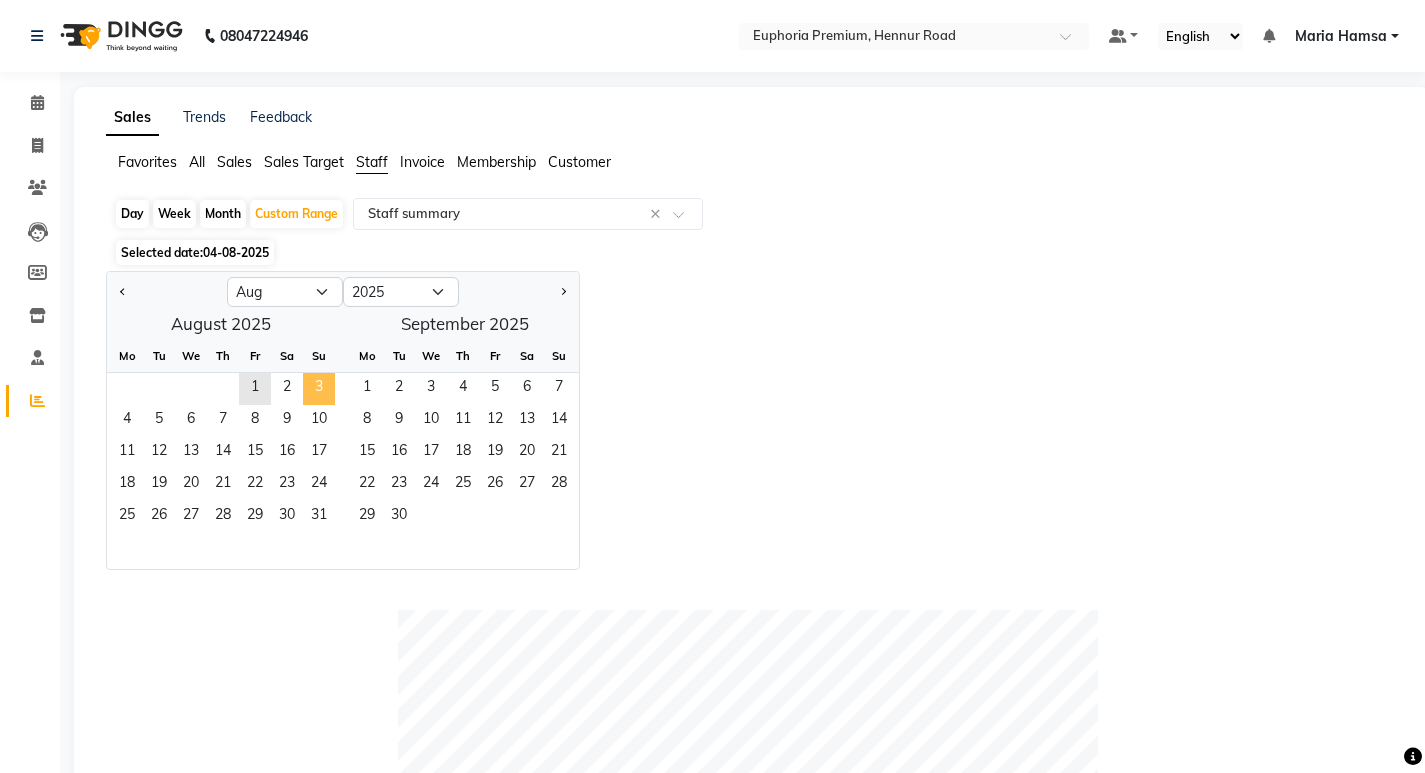 click on "3" 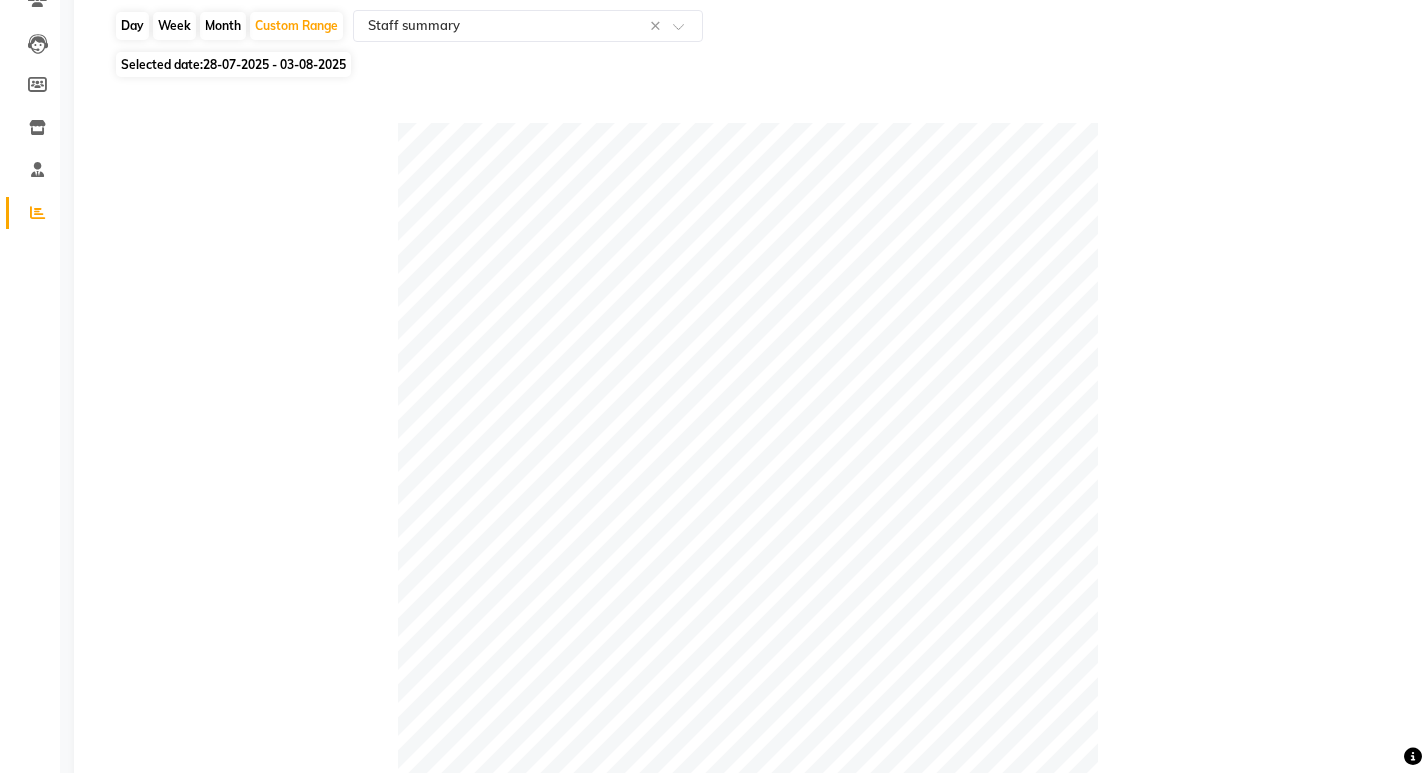 scroll, scrollTop: 600, scrollLeft: 0, axis: vertical 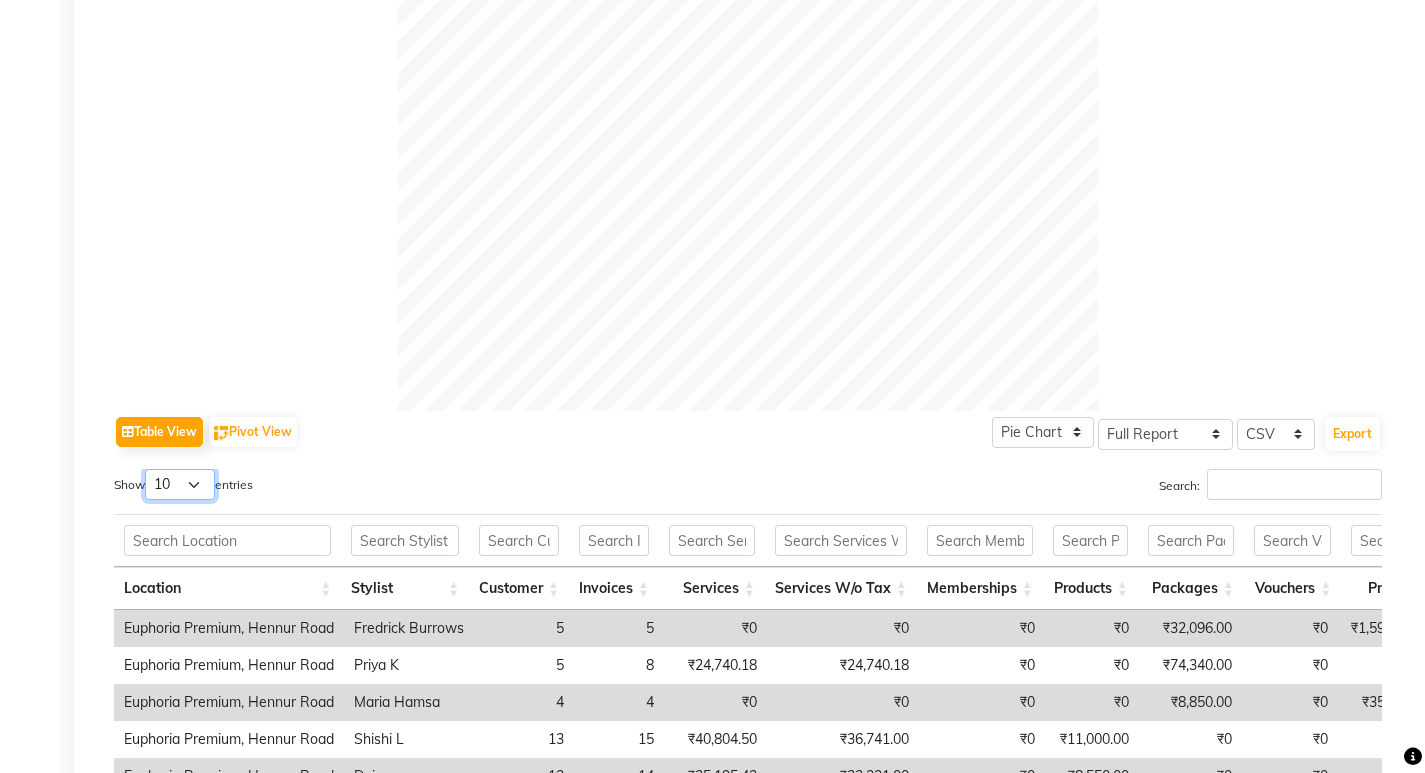 click on "10 25 50 100" at bounding box center (180, 484) 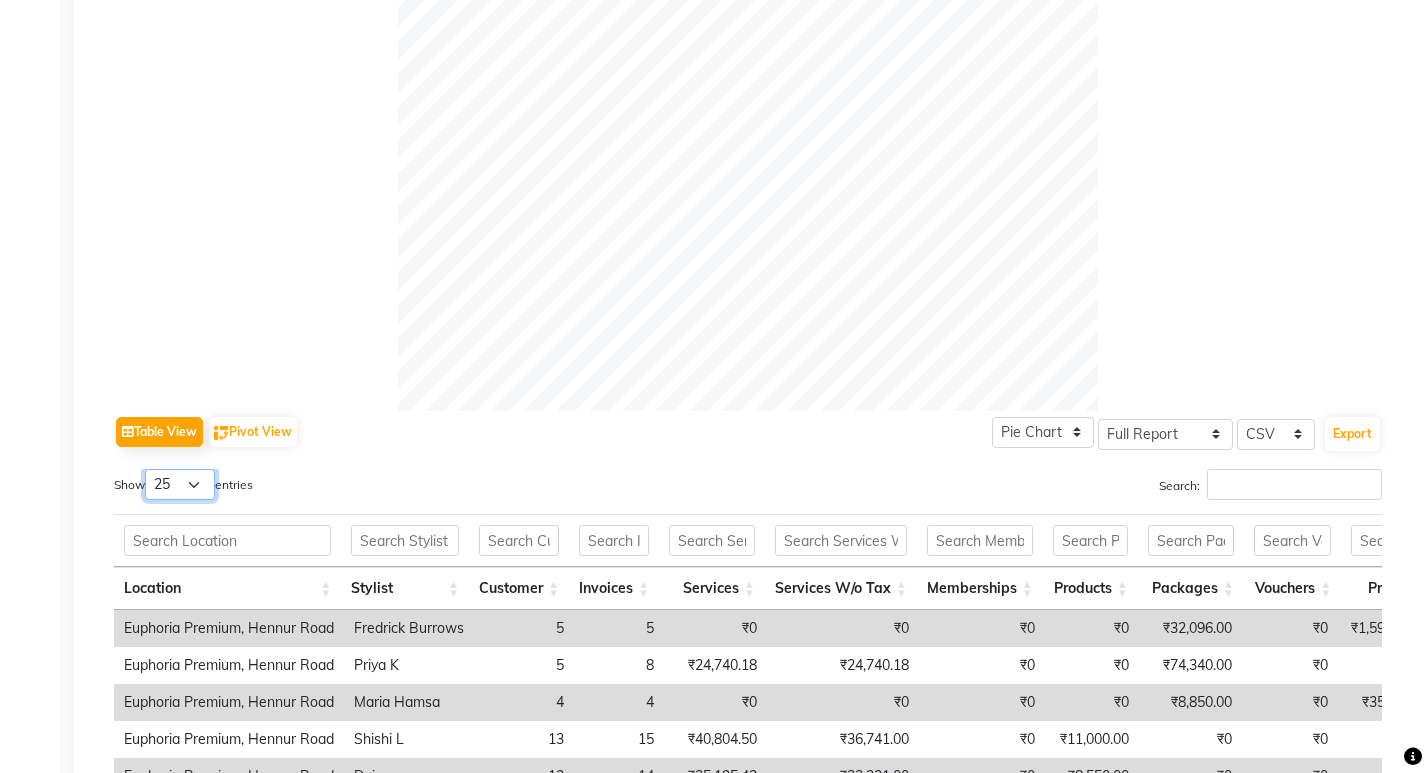 click on "10 25 50 100" at bounding box center [180, 484] 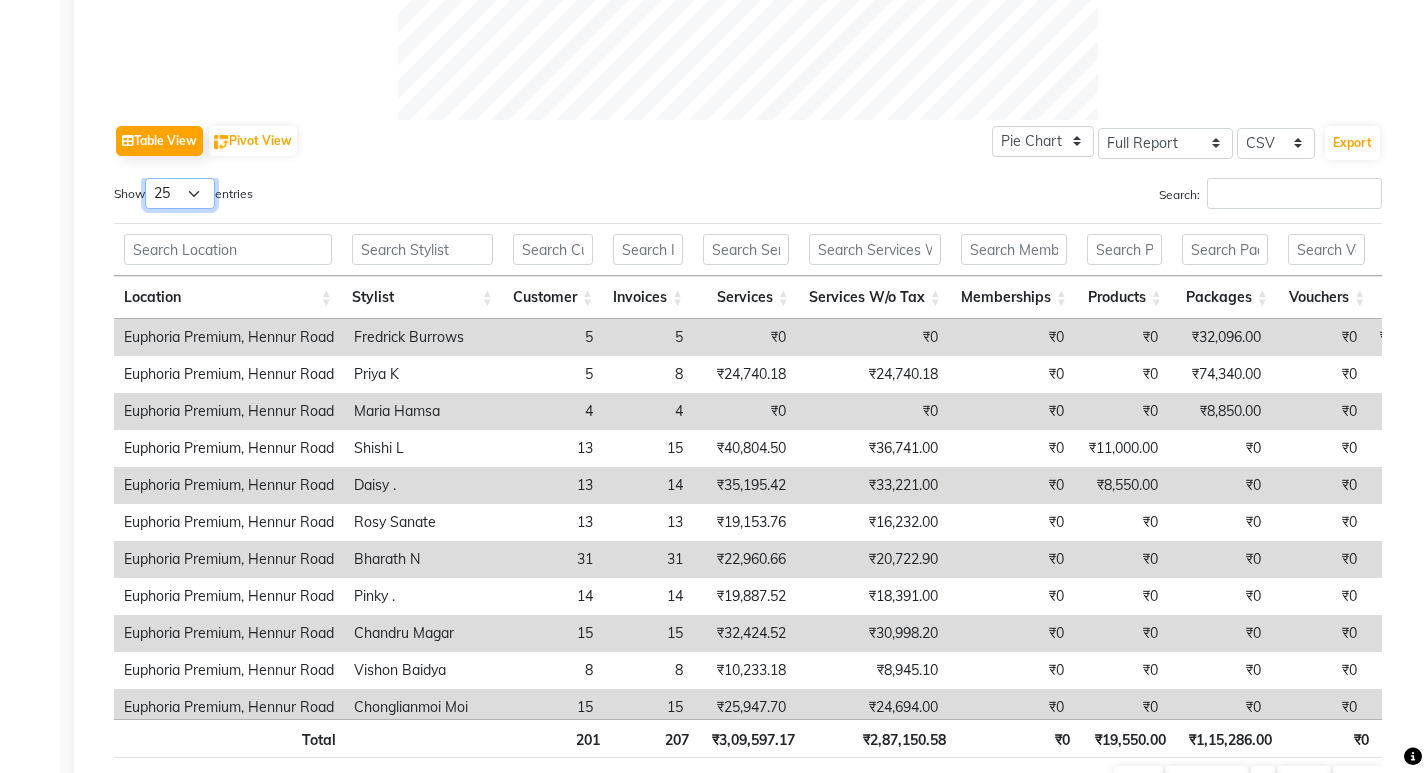 scroll, scrollTop: 900, scrollLeft: 0, axis: vertical 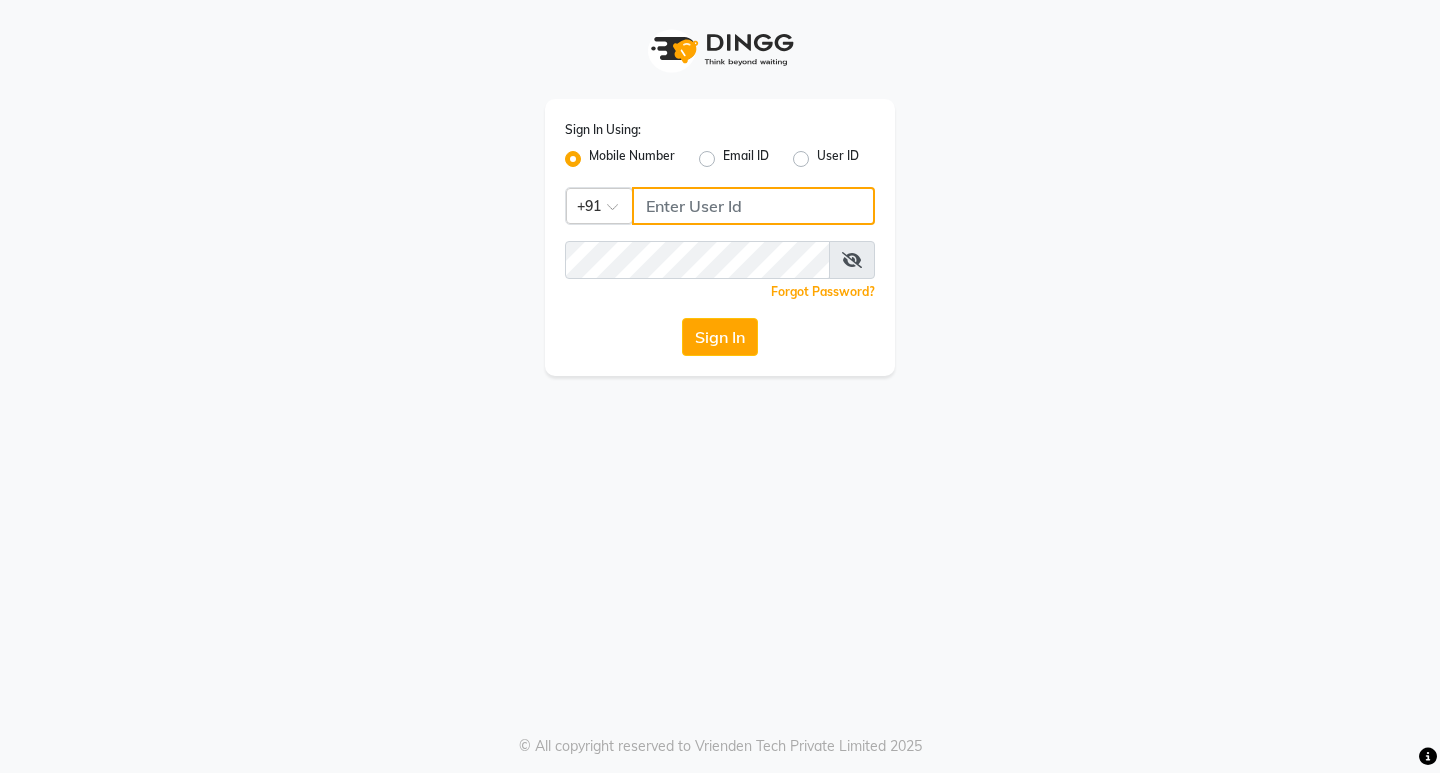 type on "[PHONE]" 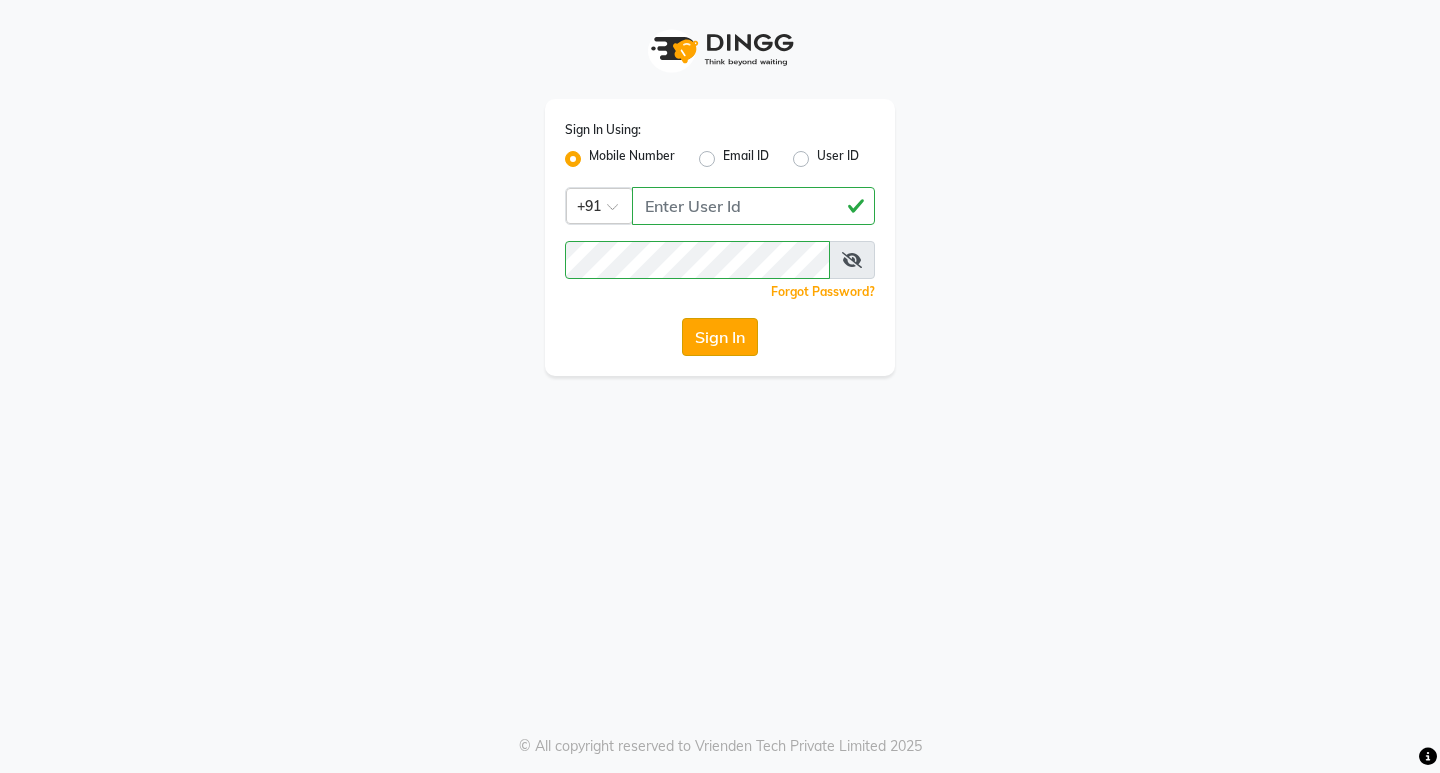 click on "Sign In" 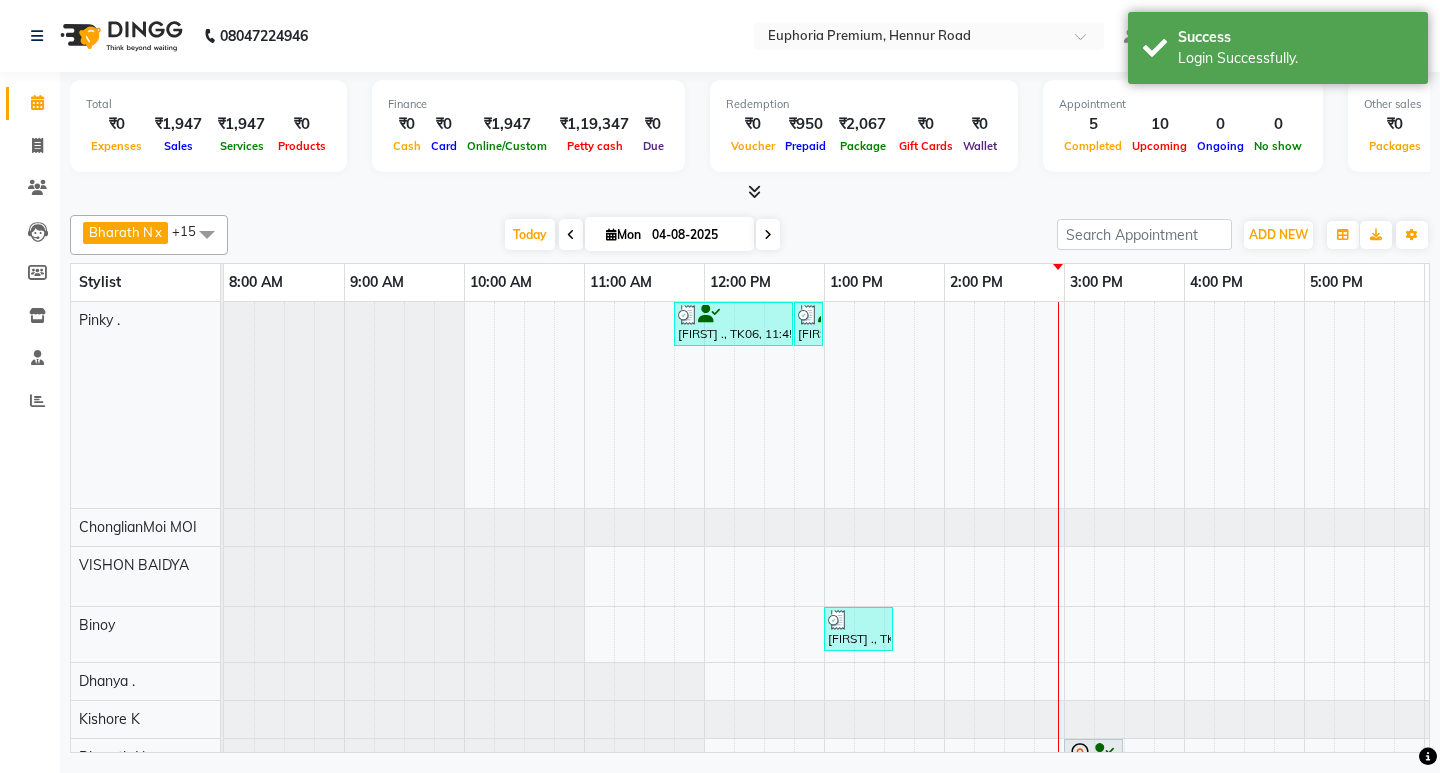 scroll, scrollTop: 485, scrollLeft: 0, axis: vertical 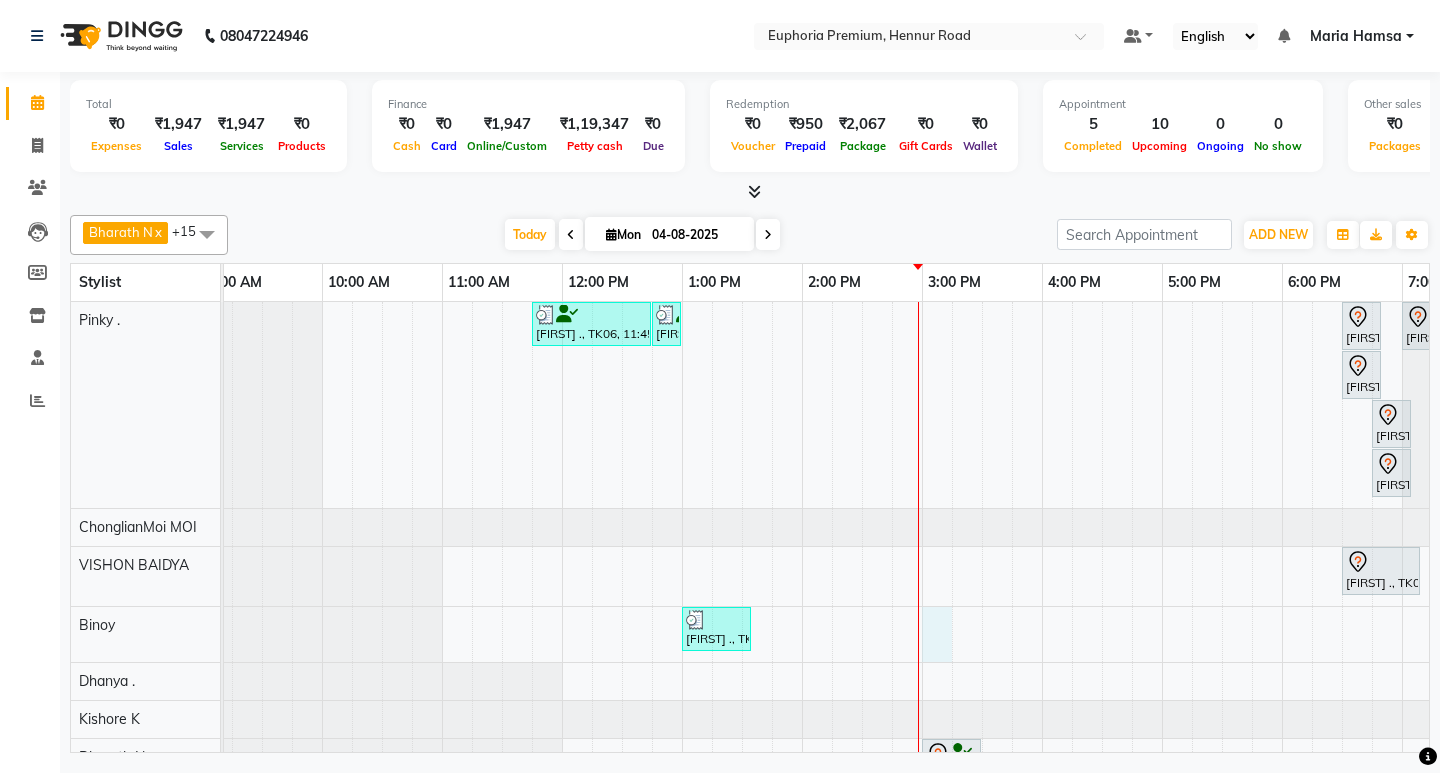 click on "[FIRST] ., TK06, 11:45 AM-12:45 PM, EP-Cookies & Cup Cake Pedi     [FIRST] ., TK06, 12:45 PM-12:55 PM, EP-Change of Nail Paint Lacquer             [FIRST] ., TK05, 06:30 PM-06:50 PM, EP-Blouse Line Bleach/Detan             [FIRST] ., TK05, 07:00 PM-07:20 PM, EP-Forehead Threading             [FIRST] ., TK05, 06:30 PM-06:50 PM, EP-Eyebrows Threading             [FIRST] ., TK05, 06:45 PM-07:05 PM, EP-Face & Neck Bleach/Detan             [FIRST] ., TK05, 06:45 PM-07:05 PM, EP-Sides Threading             [FIRST] ., TK05, 06:30 PM-07:10 PM, EP-Gel Paint Removal & Re-application     [FIRST] ., TK07, 01:00 PM-01:35 PM, EP-Head, Neck & Shoulder (35 Mins) w/o Hairwash             [FIRST] ., TK09, 03:00 PM-03:30 PM, EP-Beard Trim/Design MEN             [FIRST] ., TK05, 04:30 PM-05:30 PM, EP-Cookies & Cup Cake Pedi     Abundance Manifestation 29AASCA8886B1Z0, TK02, 11:00 AM-12:00 PM, EP-Laser Upper Lip     [FIRST] ., TK08, 12:30 PM-01:30 PM, EP-Laser Under Arms" at bounding box center (922, 763) 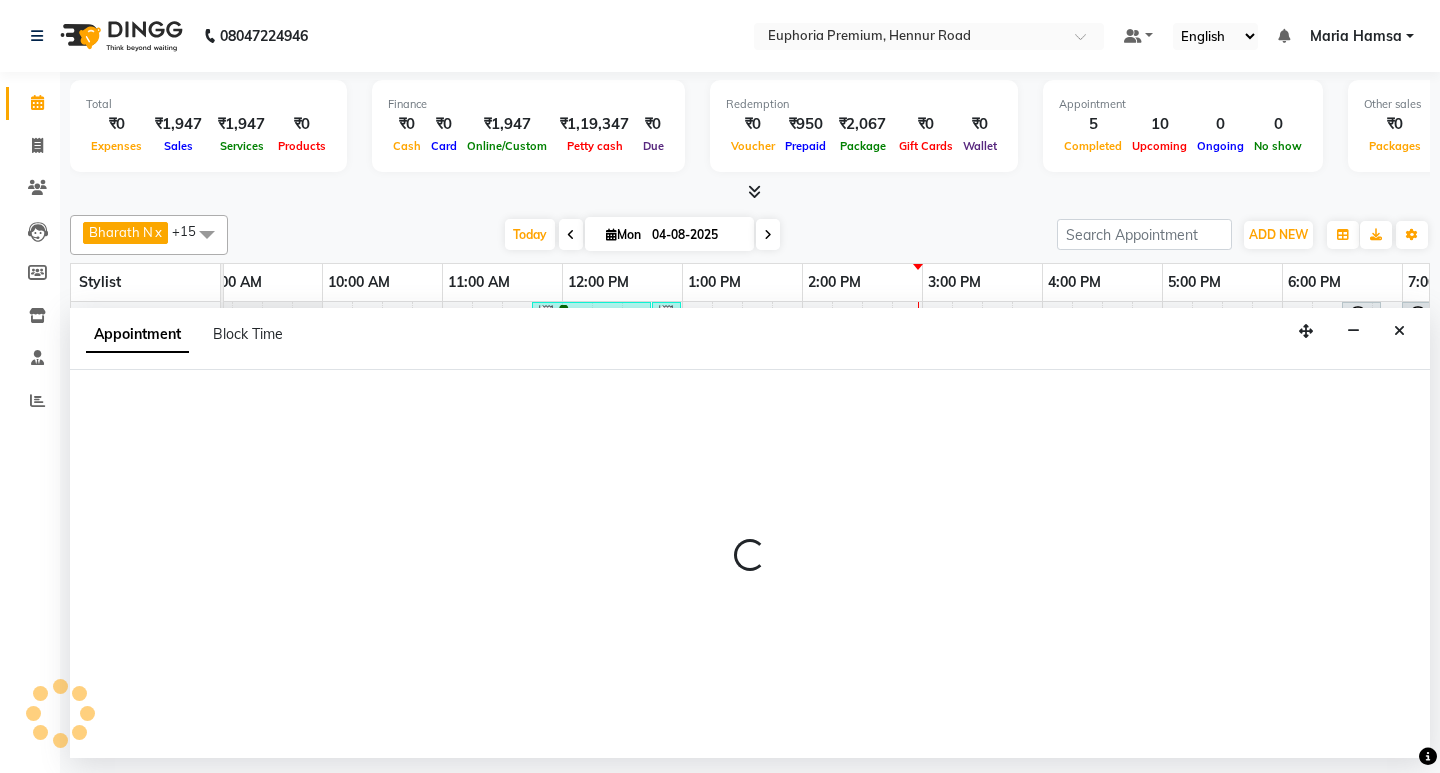 select on "71603" 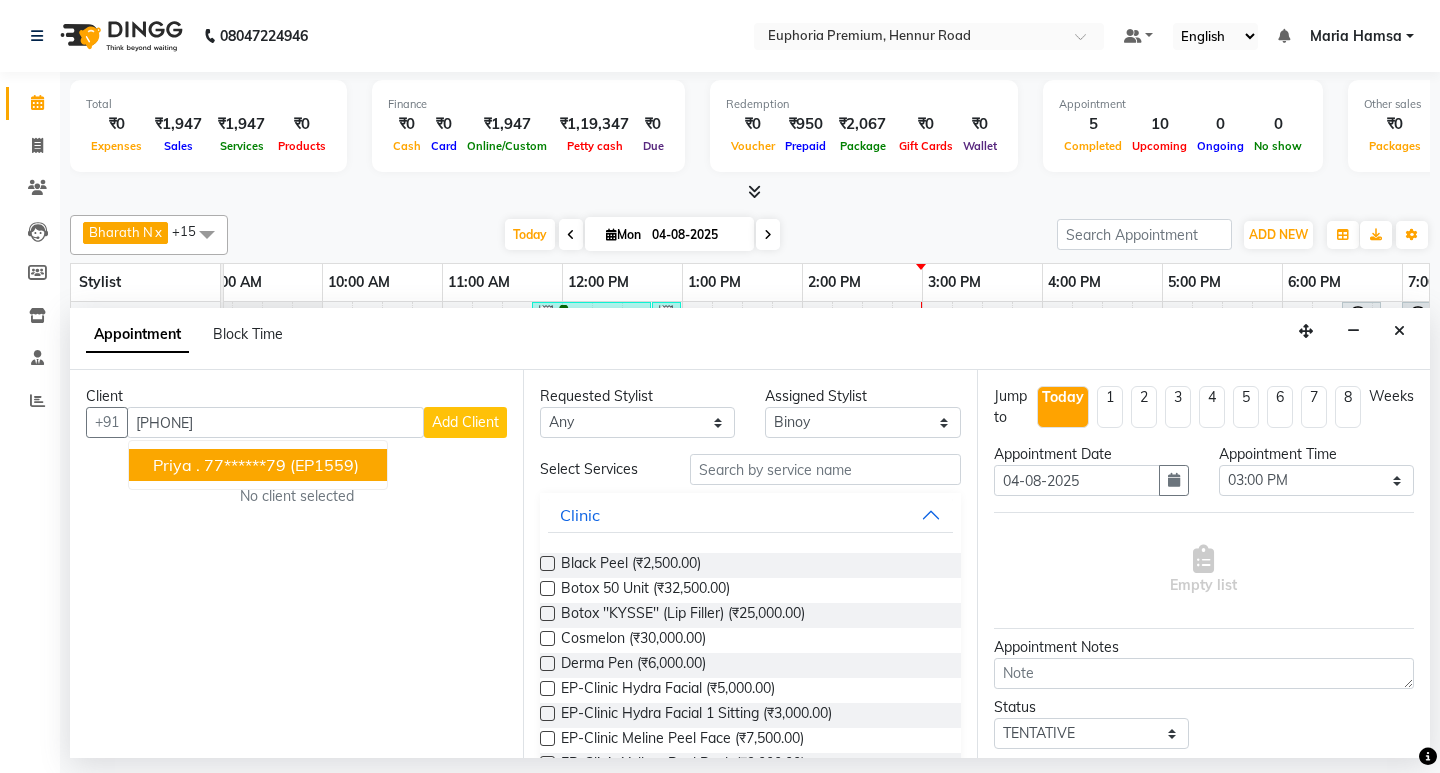 click on "77******79" at bounding box center [245, 465] 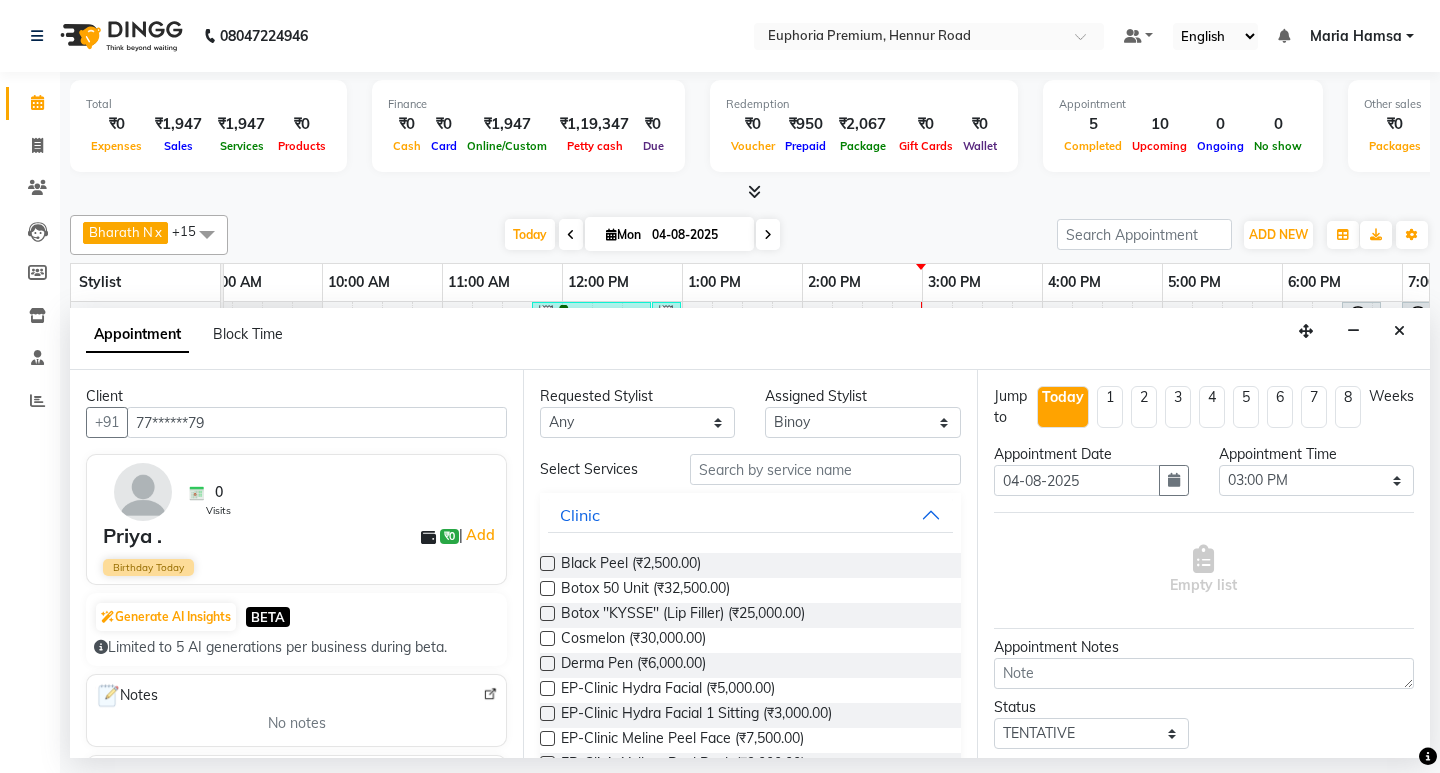 type on "77******79" 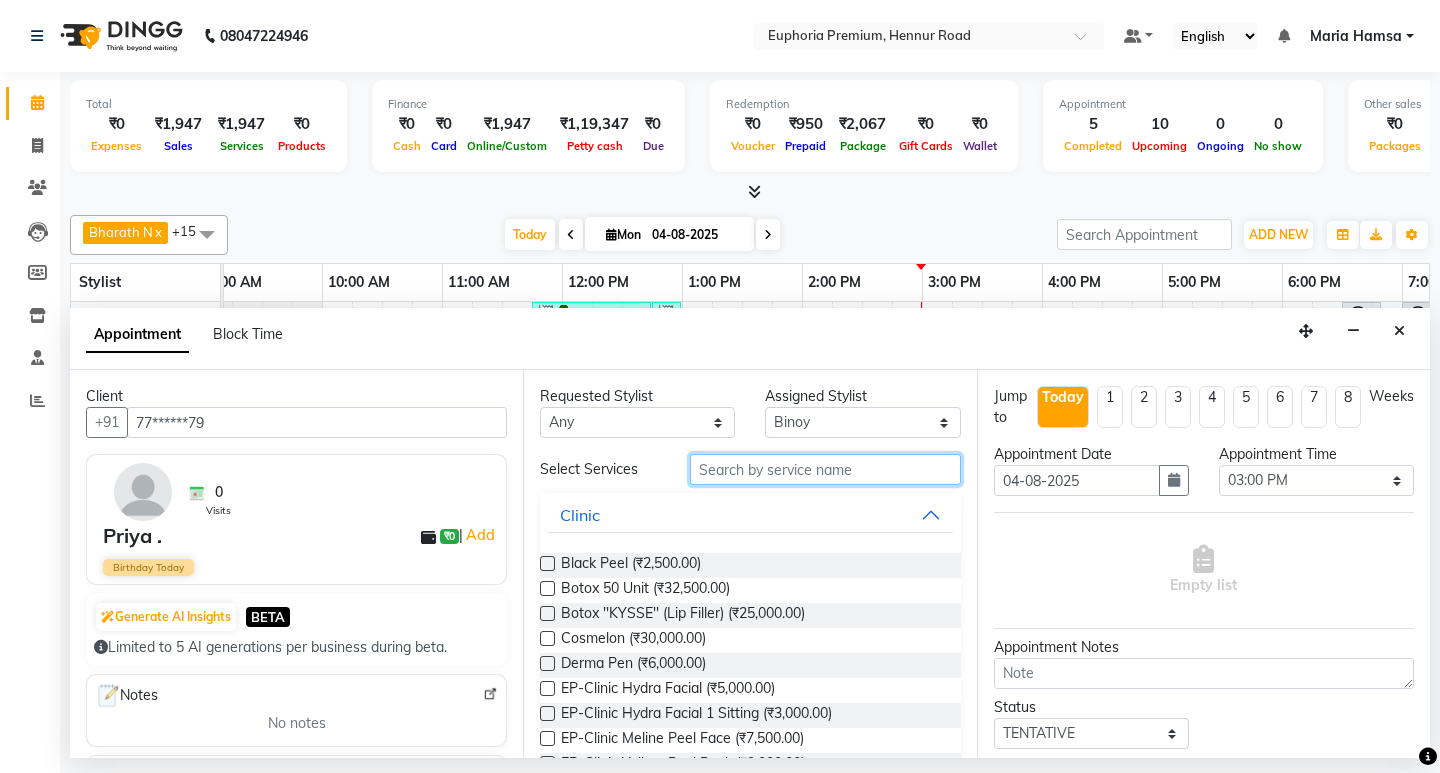 click at bounding box center (825, 469) 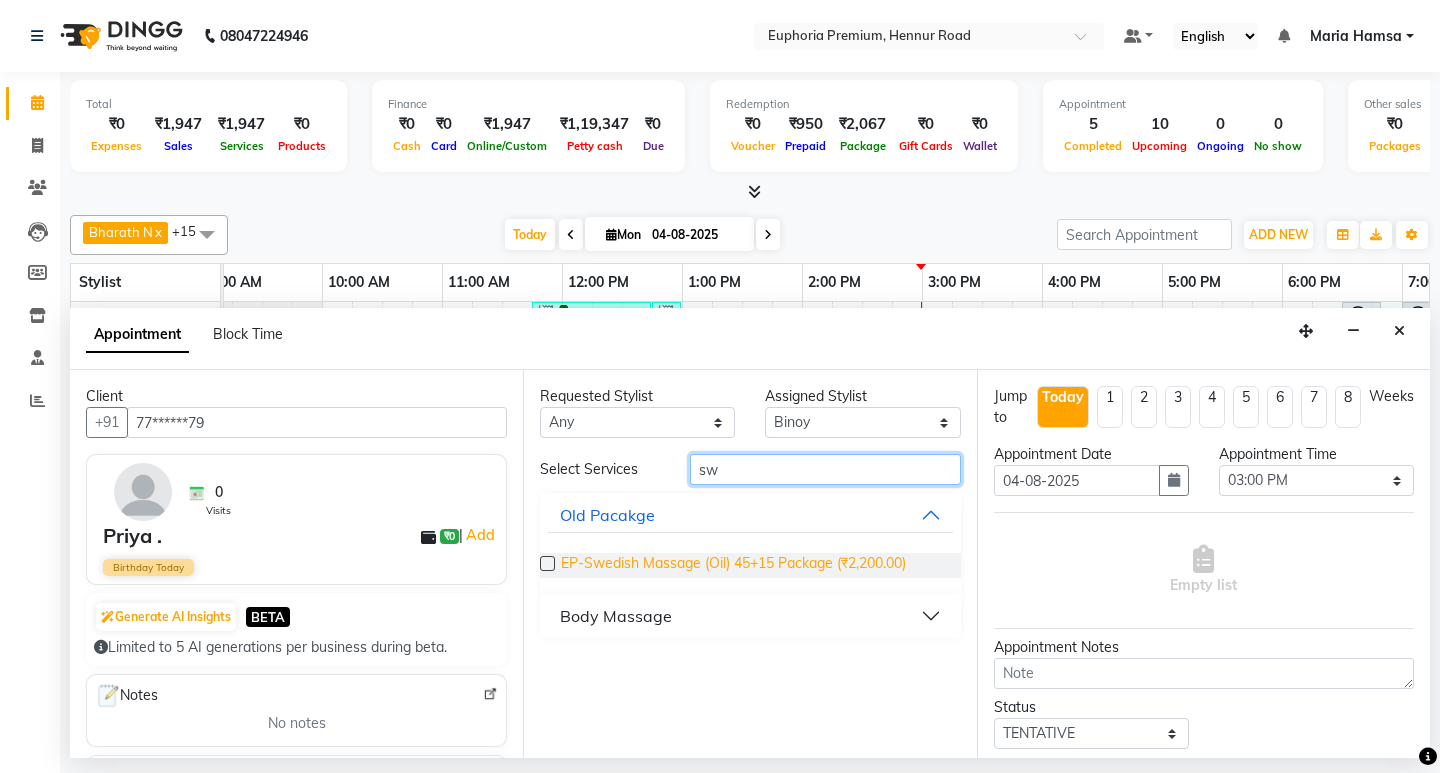 type on "sw" 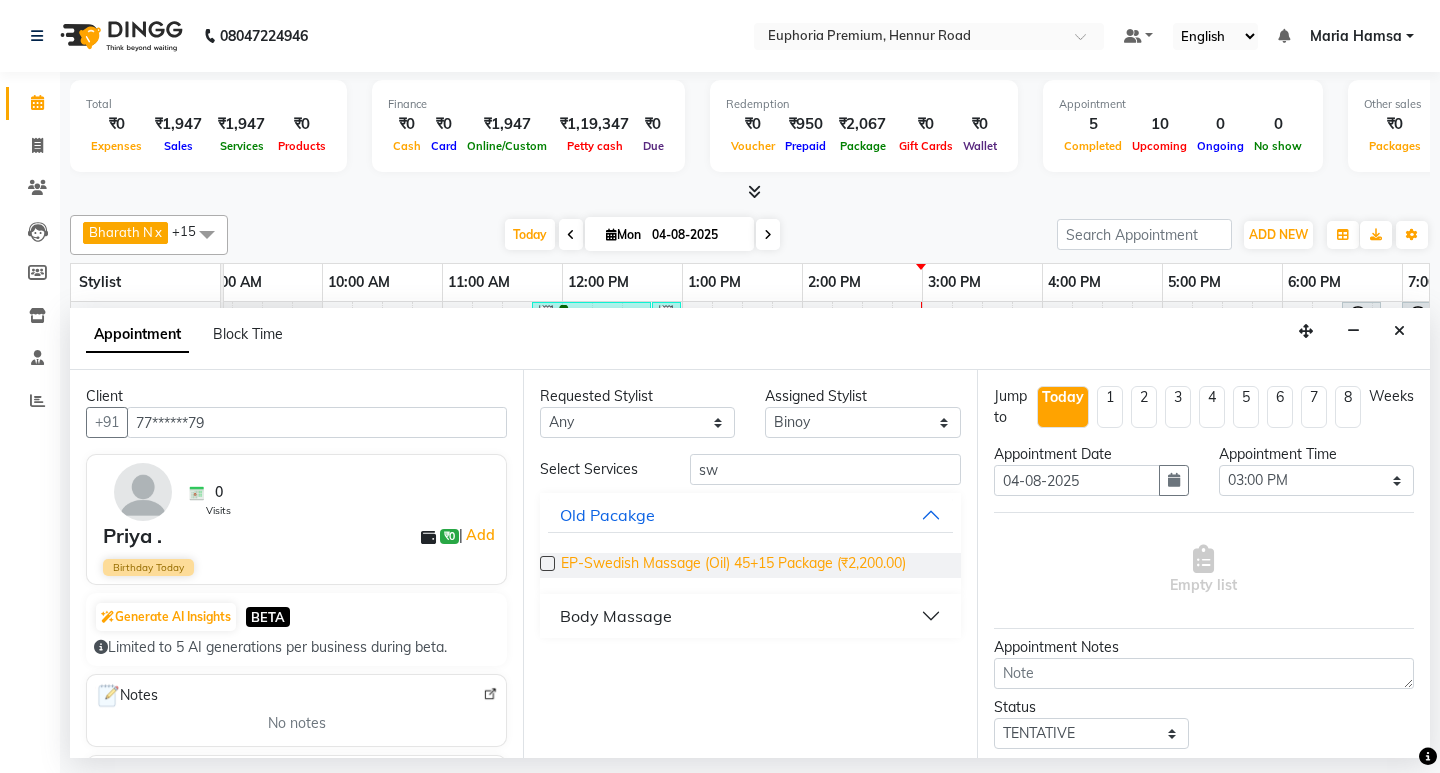 click on "EP-Swedish Massage (Oil) 45+15 Package (₹2,200.00)" at bounding box center [733, 565] 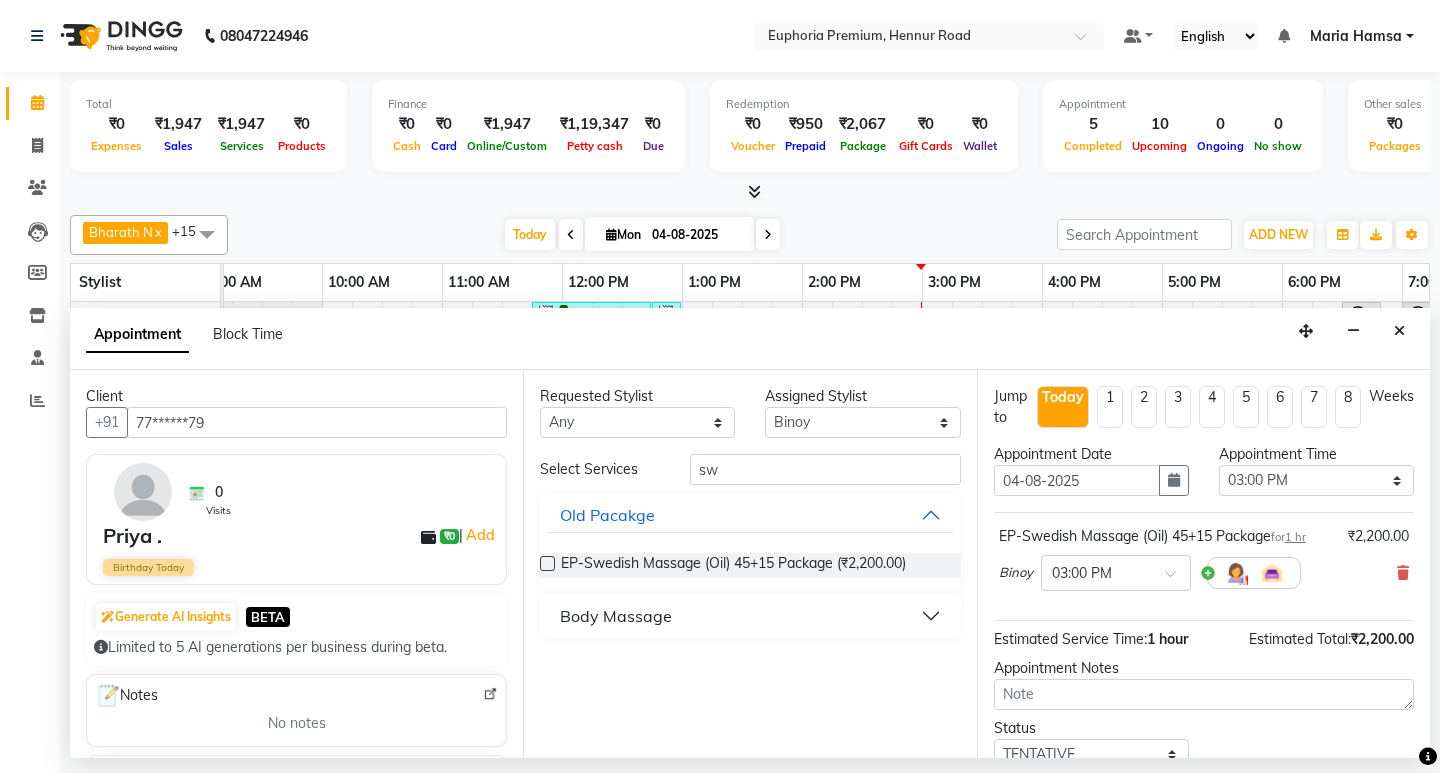 click at bounding box center (547, 563) 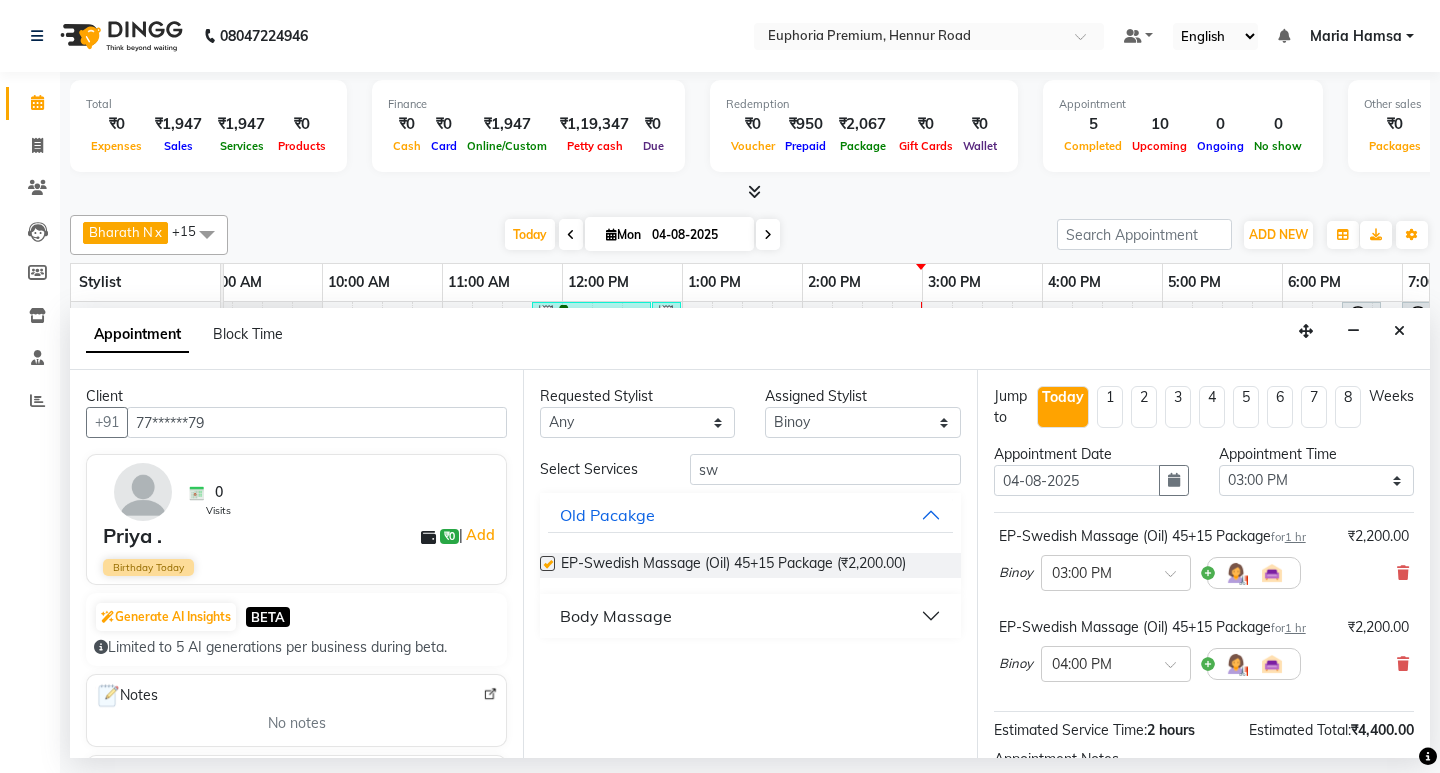 checkbox on "false" 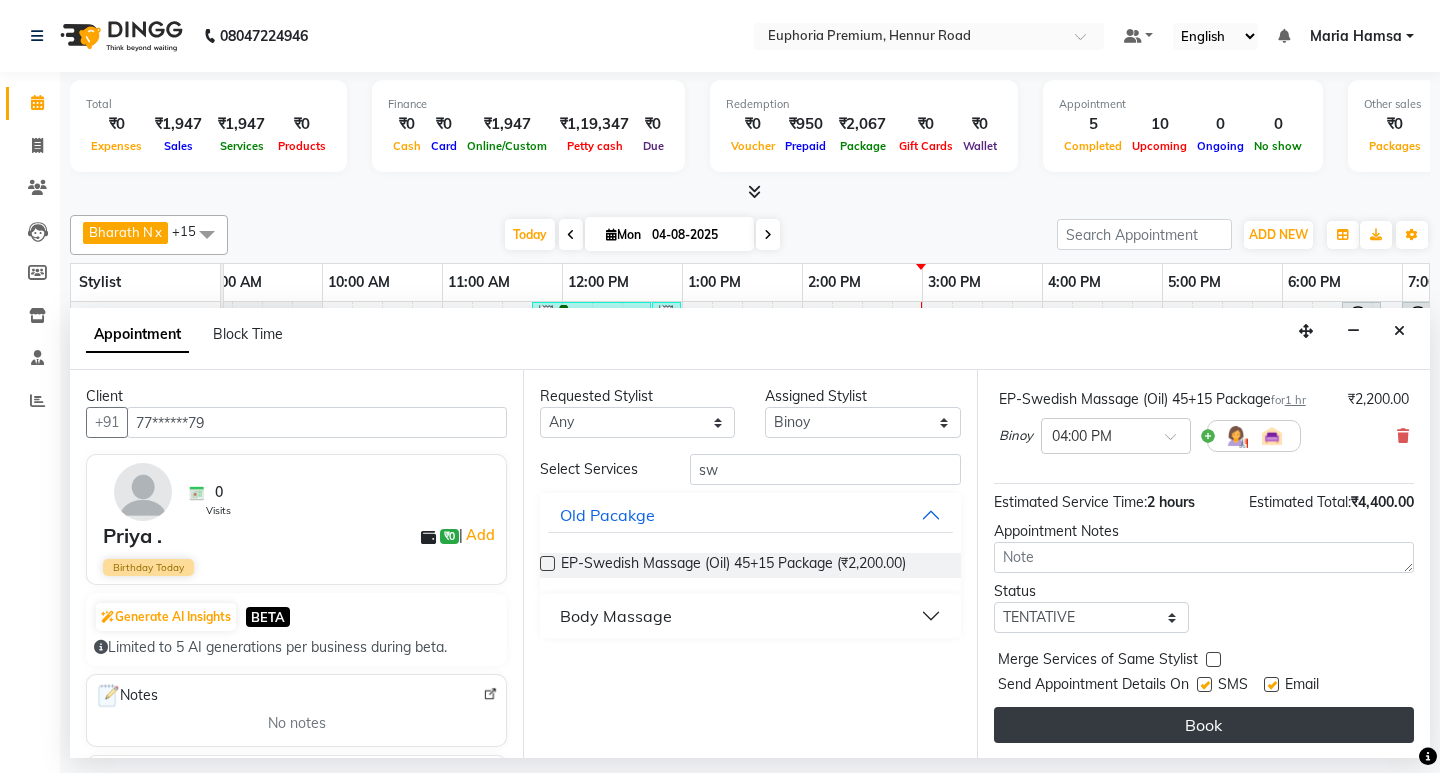 scroll, scrollTop: 229, scrollLeft: 0, axis: vertical 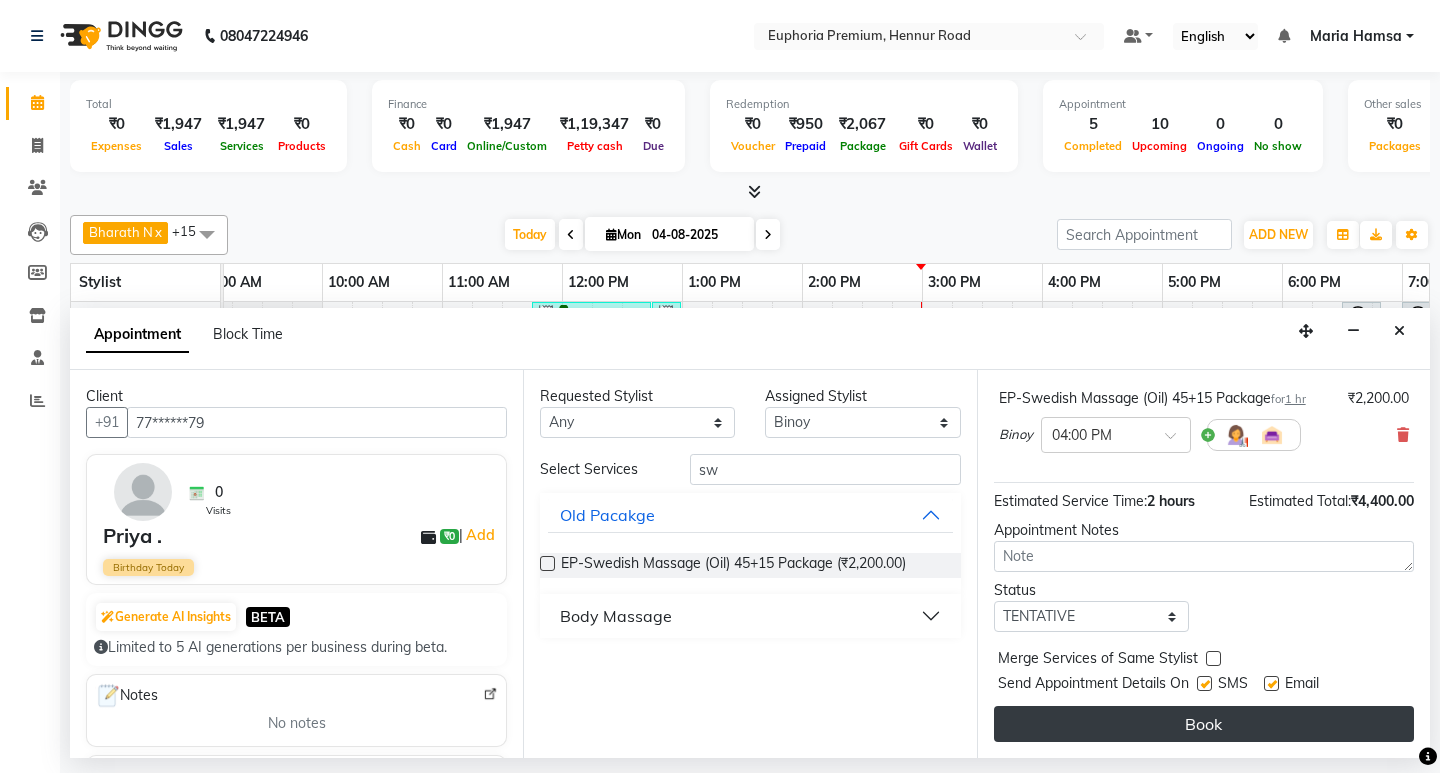 click on "Book" at bounding box center [1204, 724] 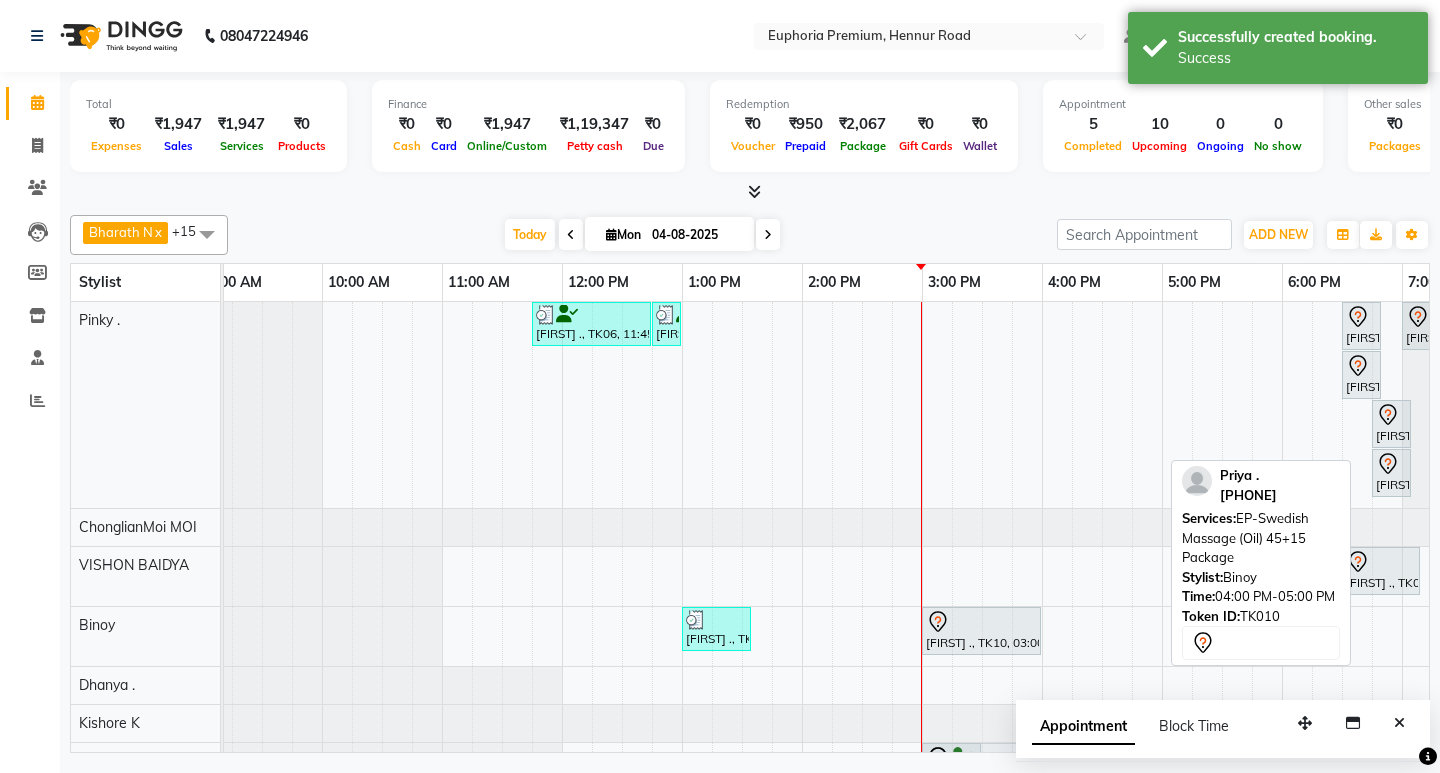 scroll, scrollTop: 79, scrollLeft: 142, axis: both 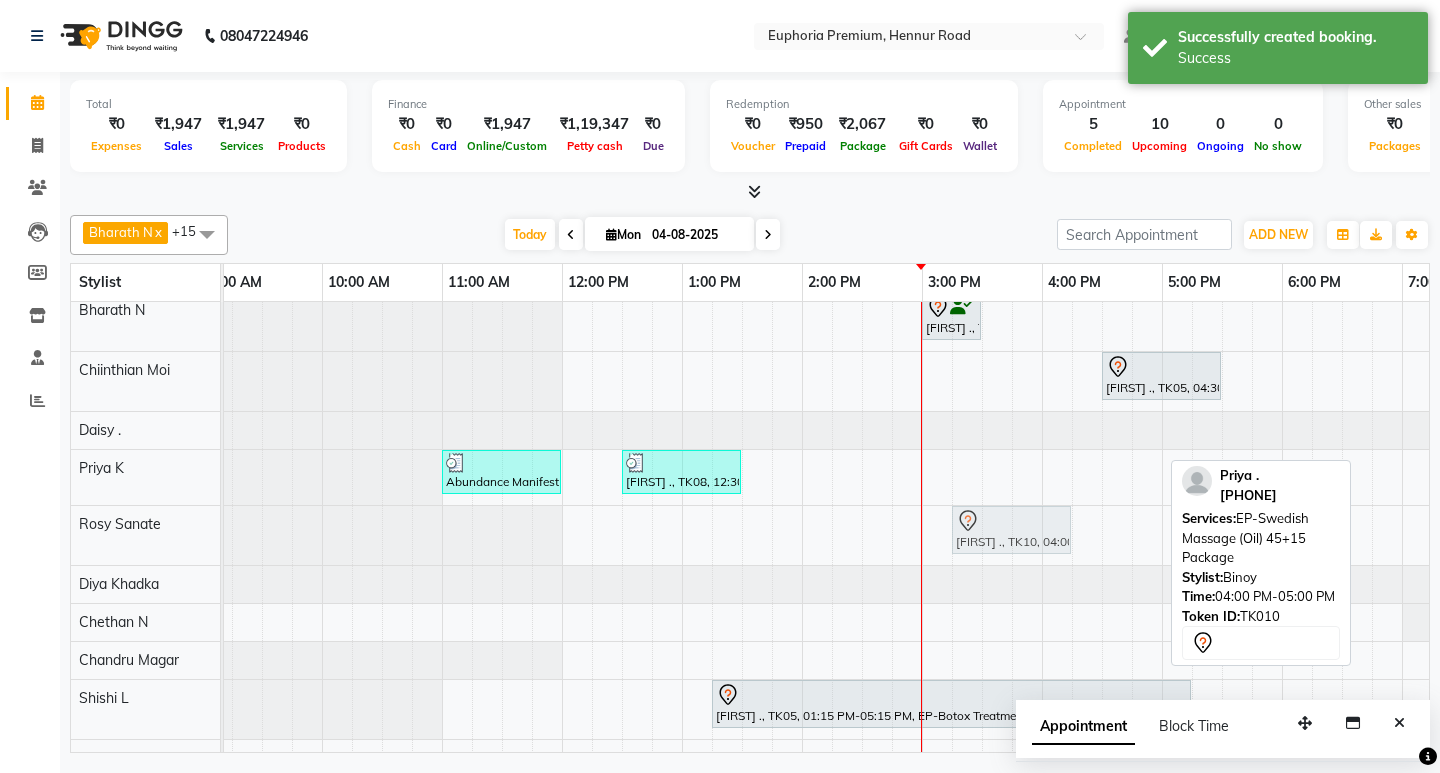 drag, startPoint x: 1066, startPoint y: 637, endPoint x: 961, endPoint y: 528, distance: 151.34729 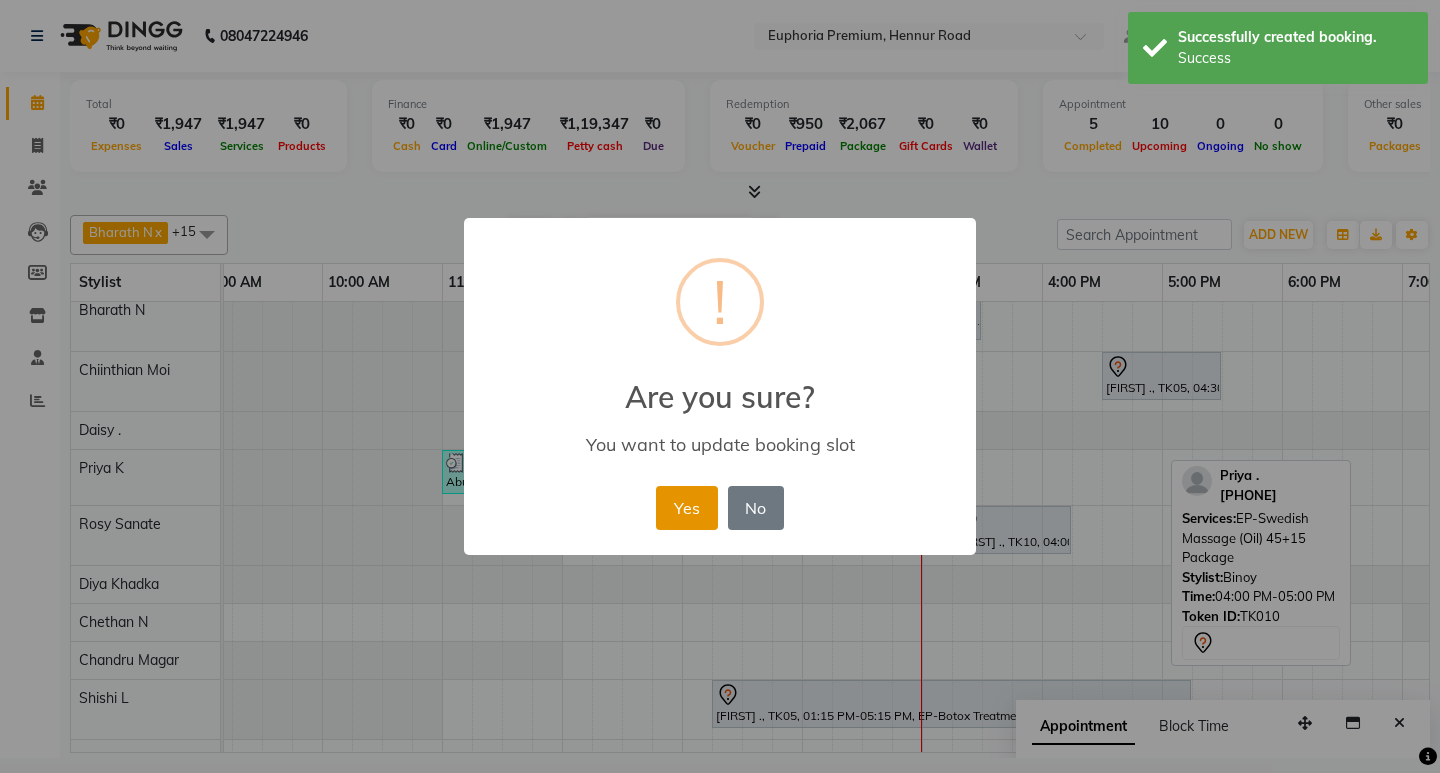 click on "Yes" at bounding box center [686, 508] 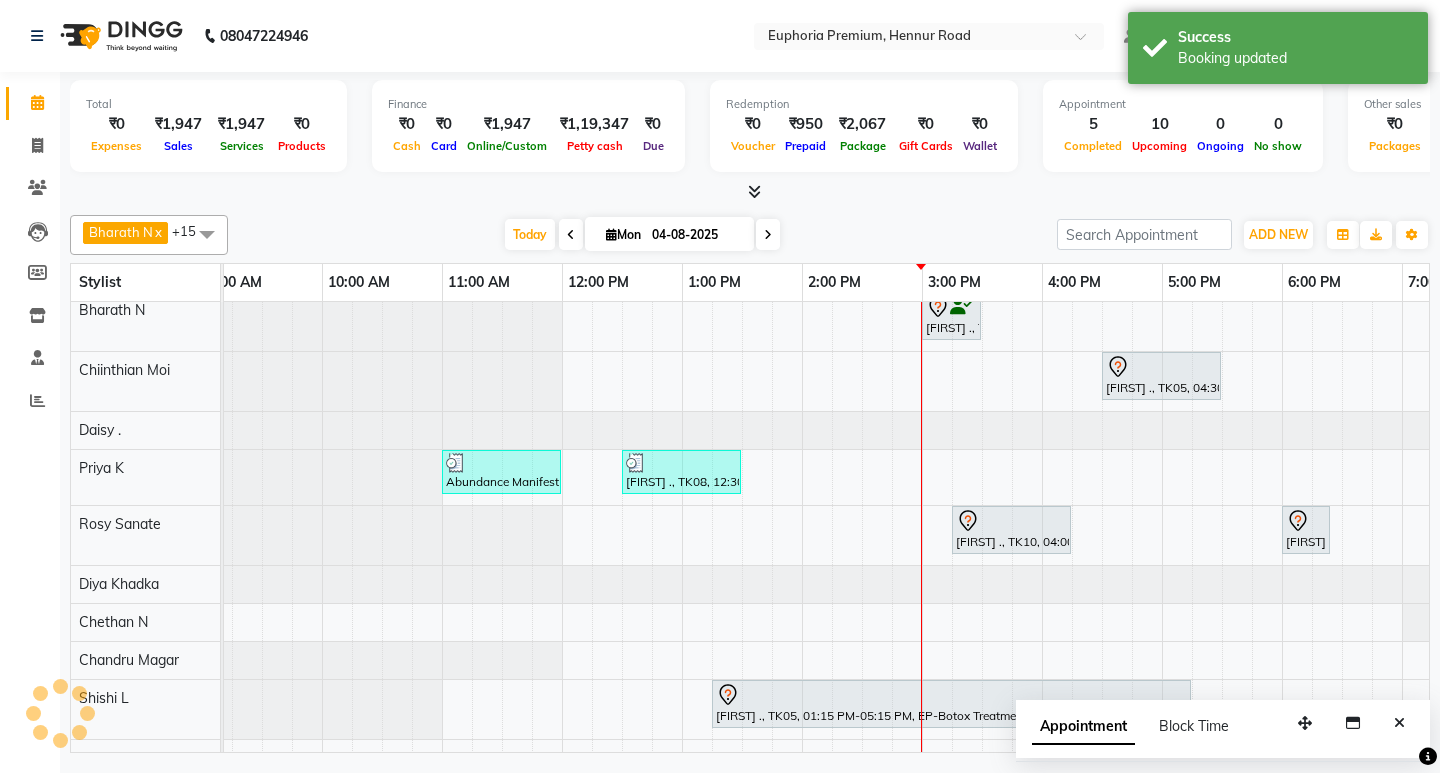 scroll, scrollTop: 1, scrollLeft: 142, axis: both 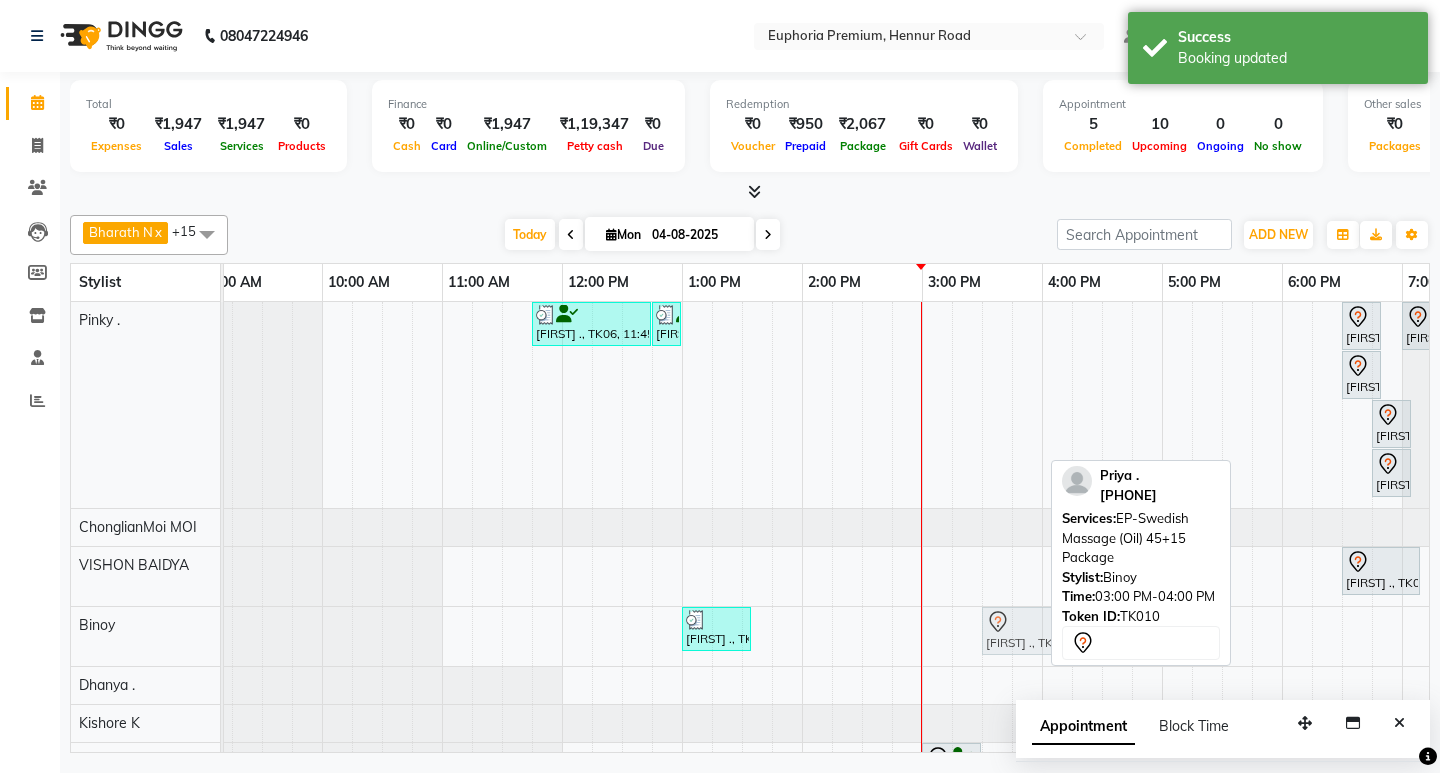drag, startPoint x: 970, startPoint y: 629, endPoint x: 1022, endPoint y: 630, distance: 52.009613 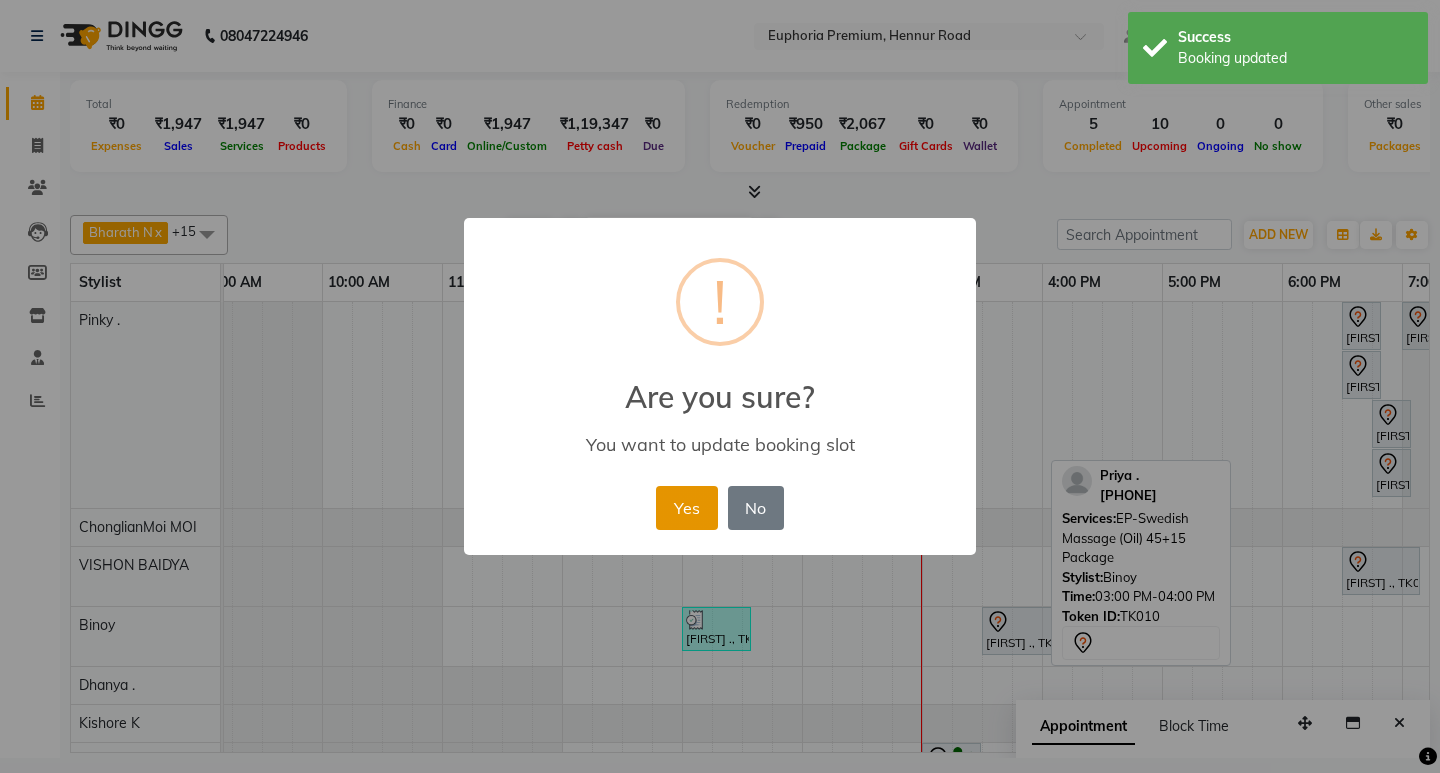 click on "Yes" at bounding box center (686, 508) 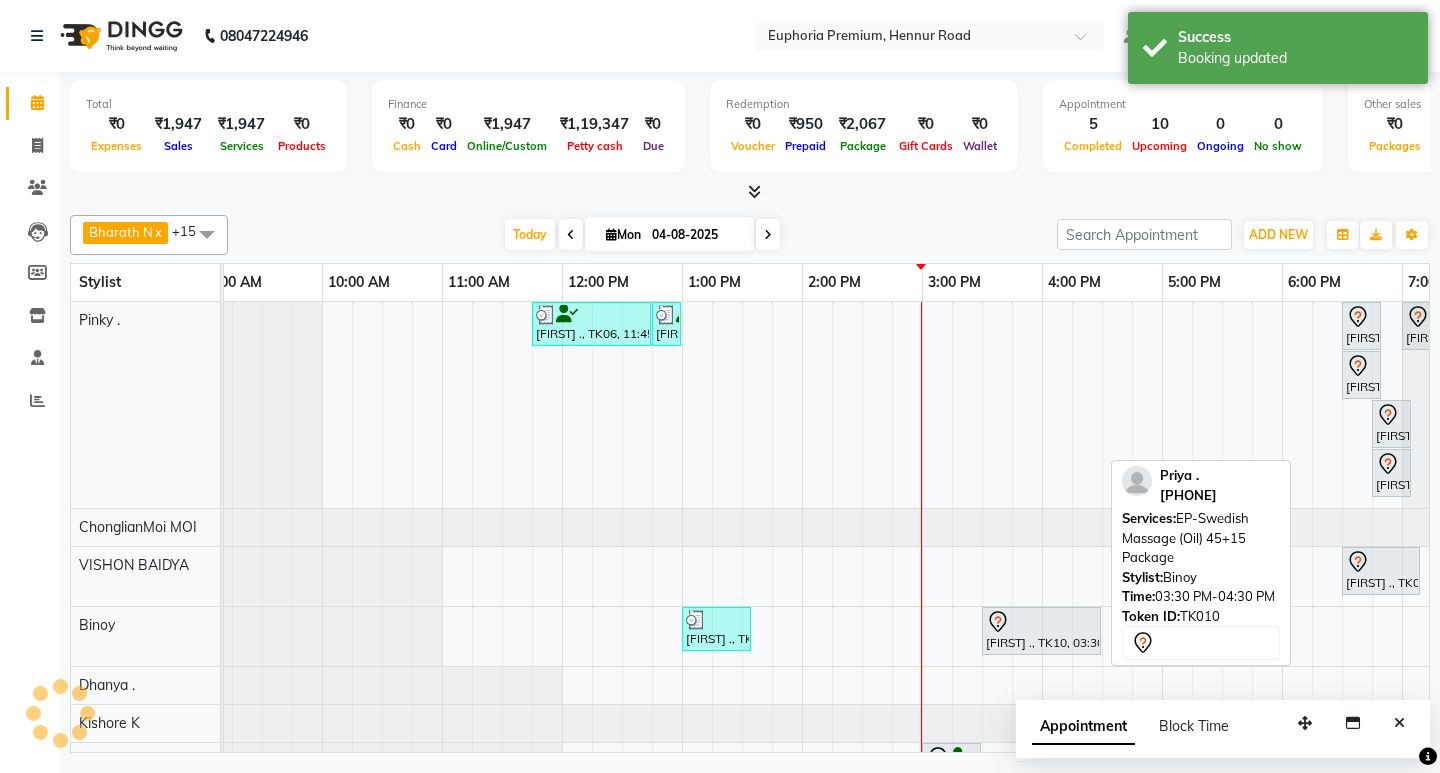 click 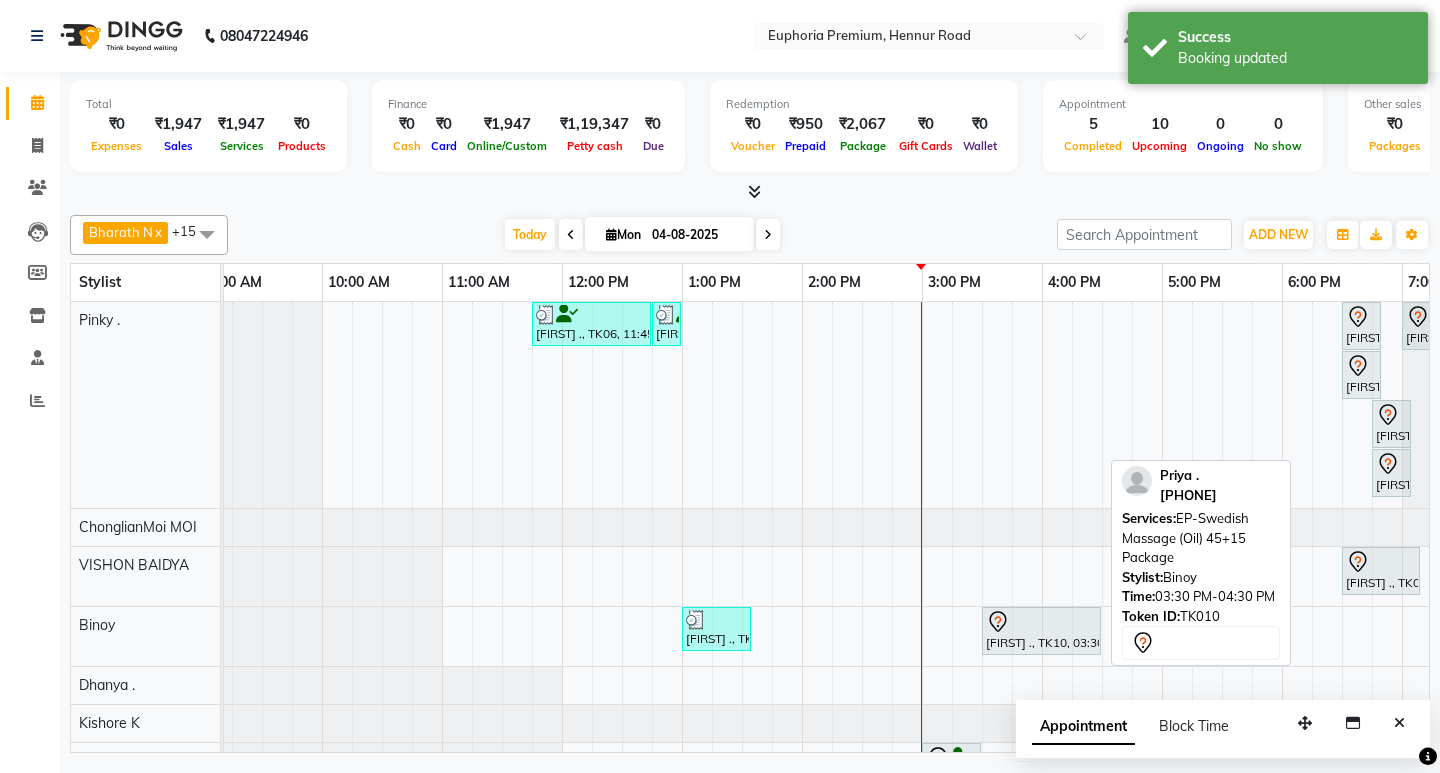 click 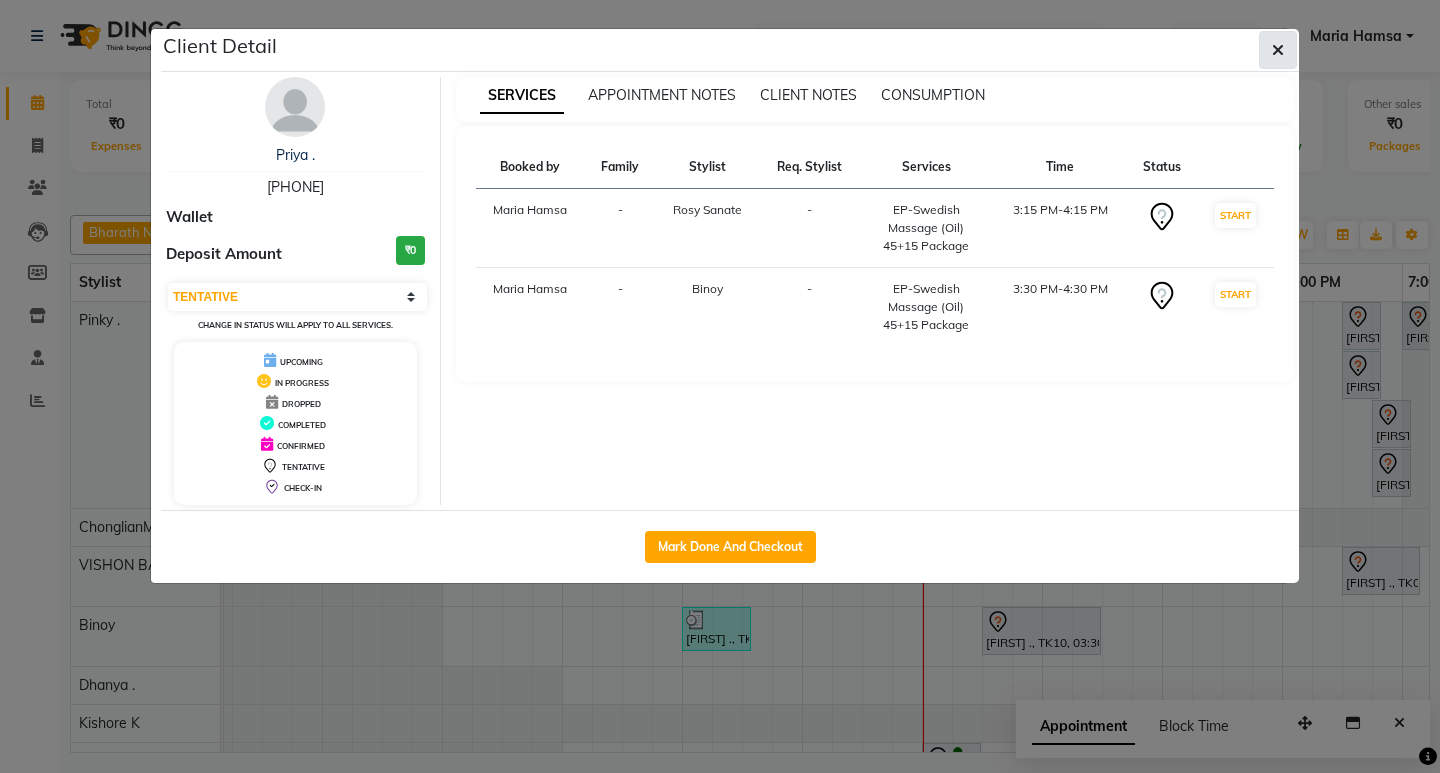 click 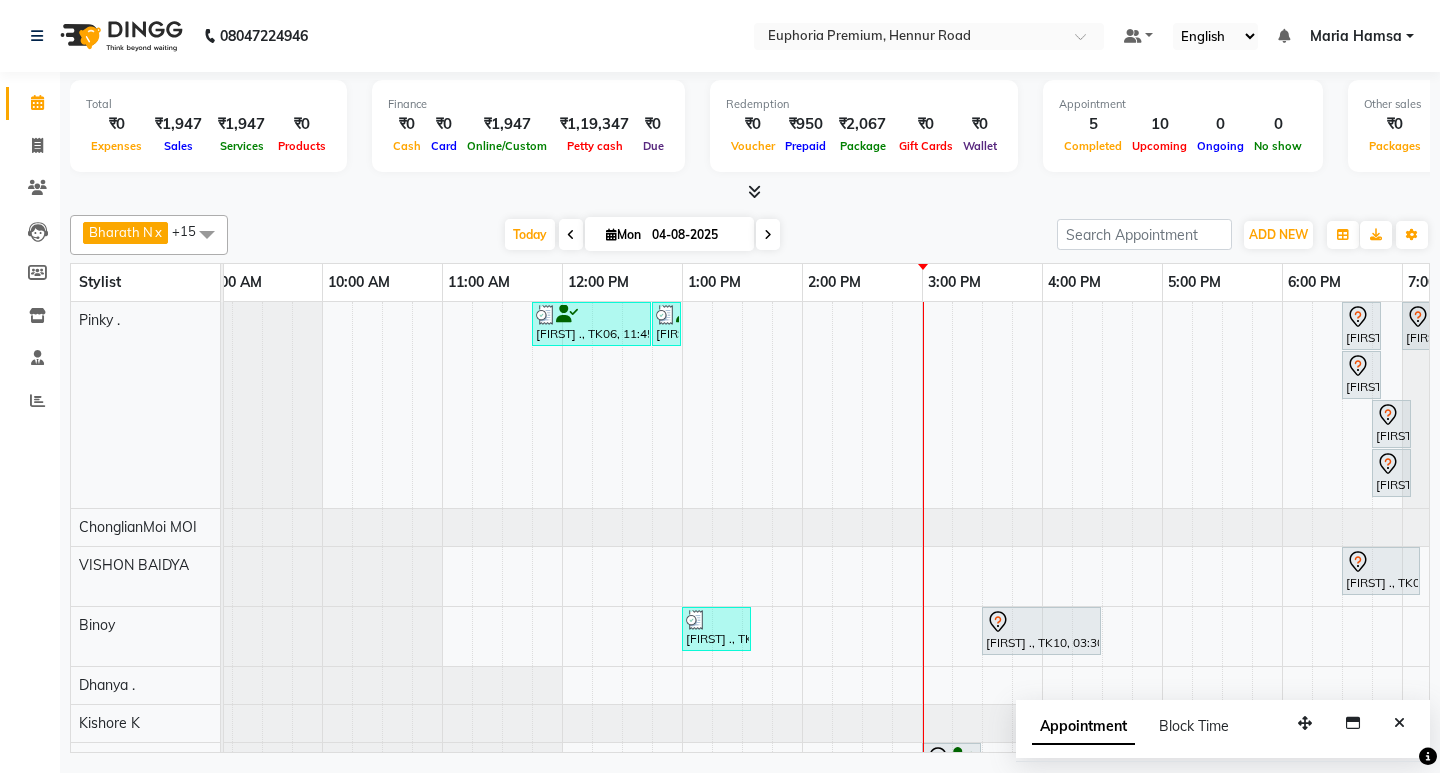 scroll, scrollTop: 114, scrollLeft: 142, axis: both 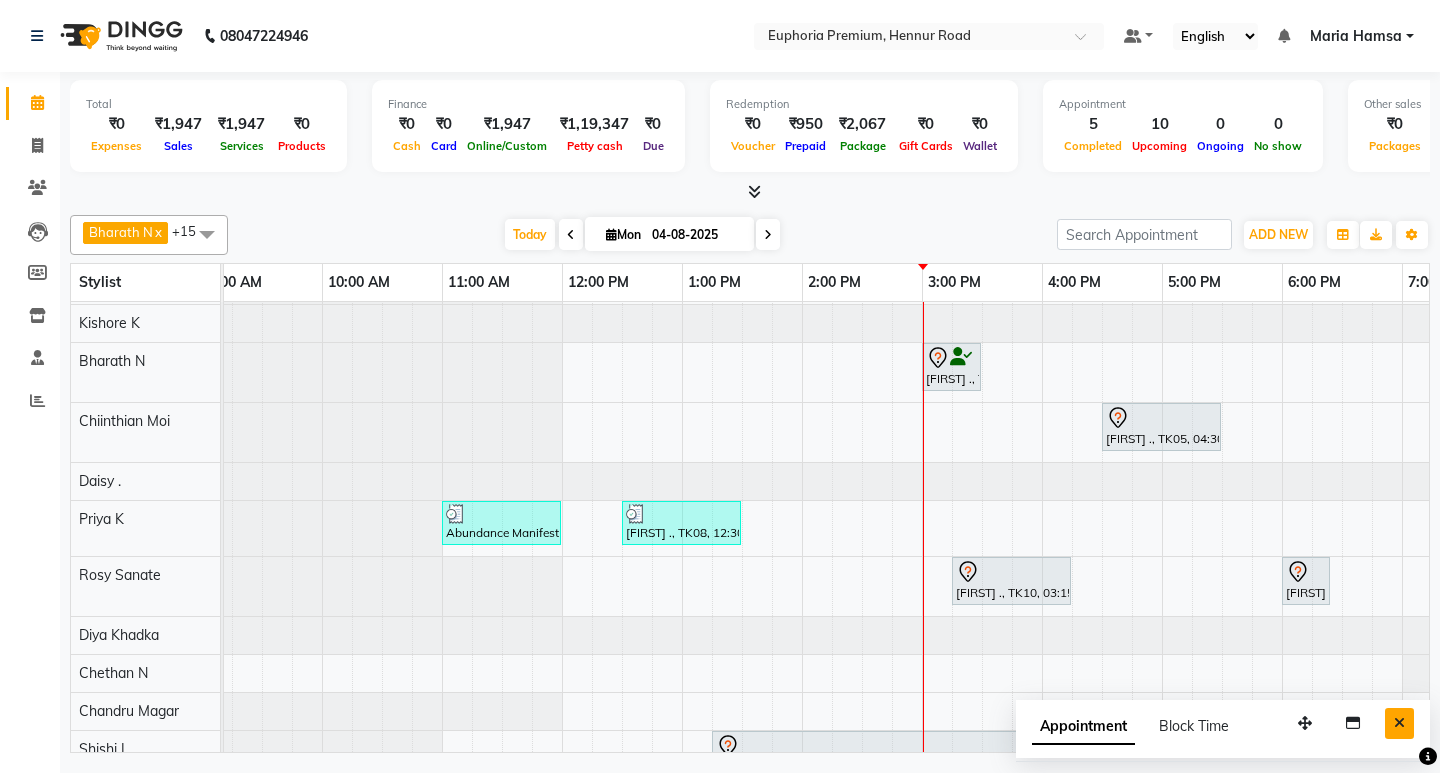 click at bounding box center (1399, 723) 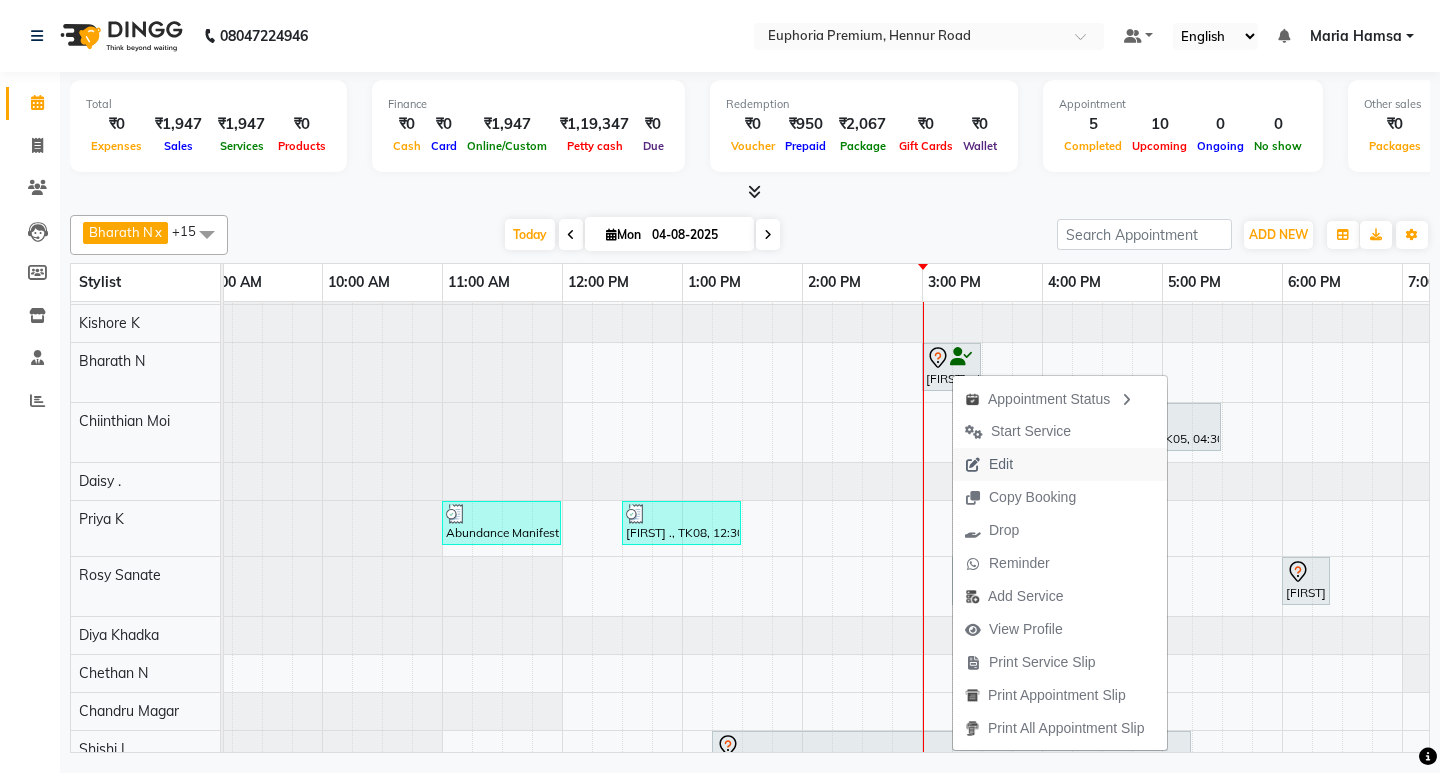 click on "Edit" at bounding box center (1001, 464) 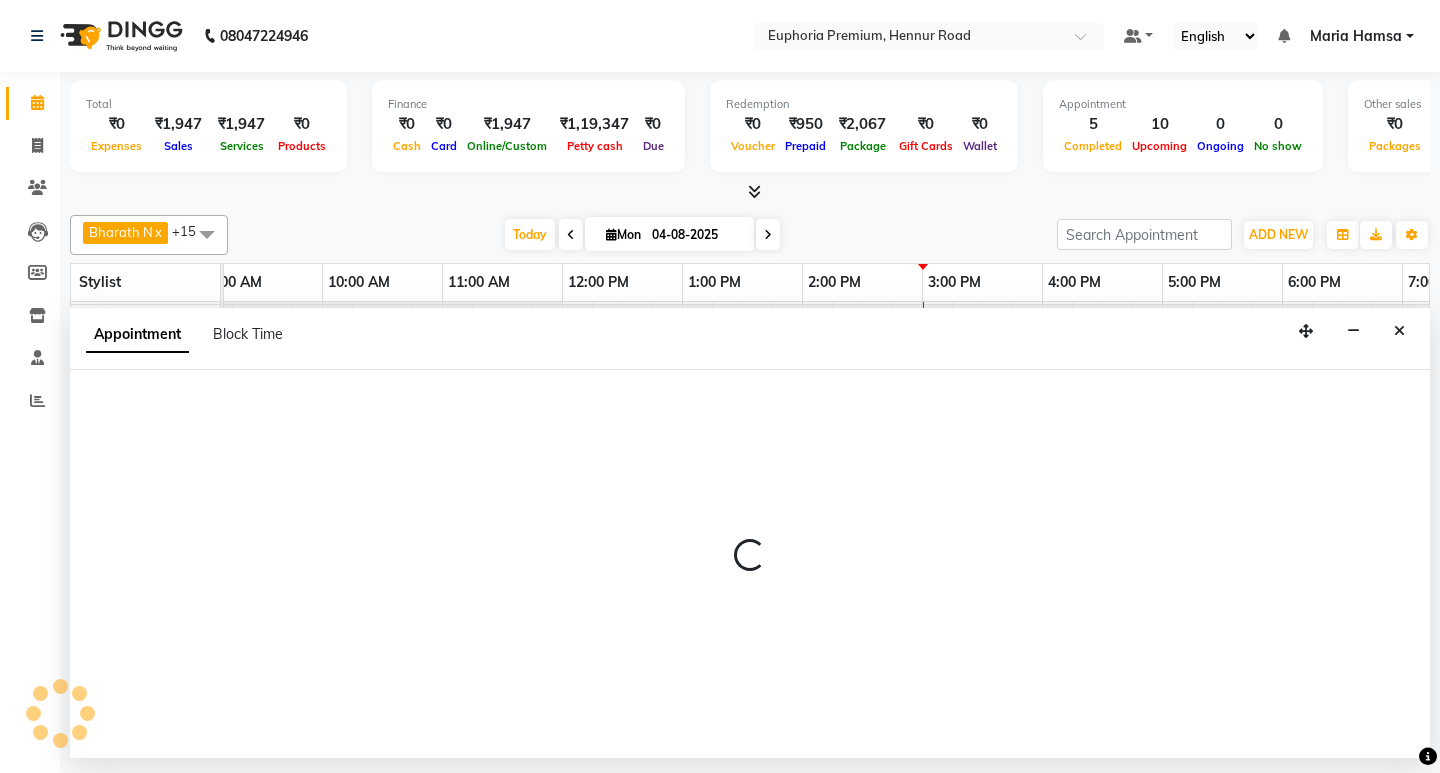select on "tentative" 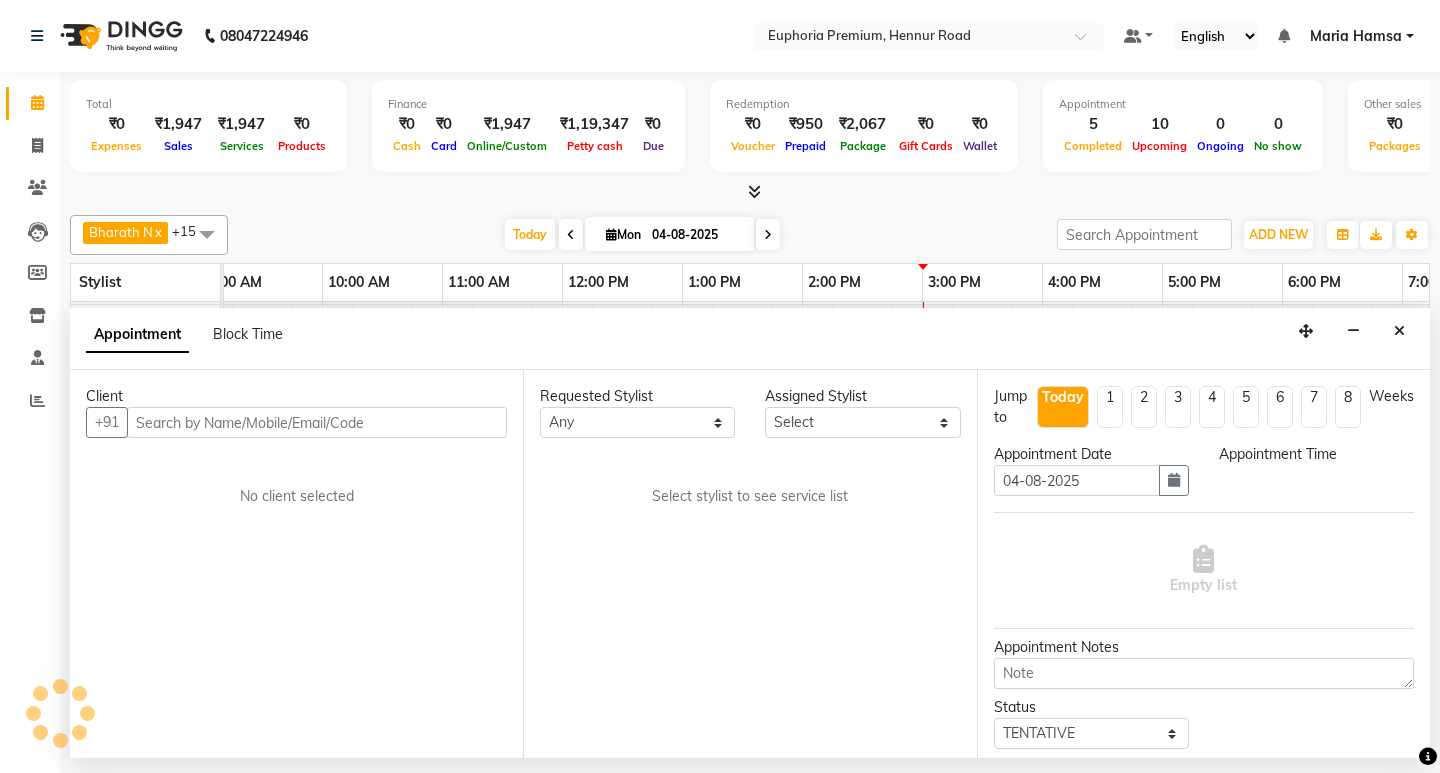 scroll, scrollTop: 0, scrollLeft: 475, axis: horizontal 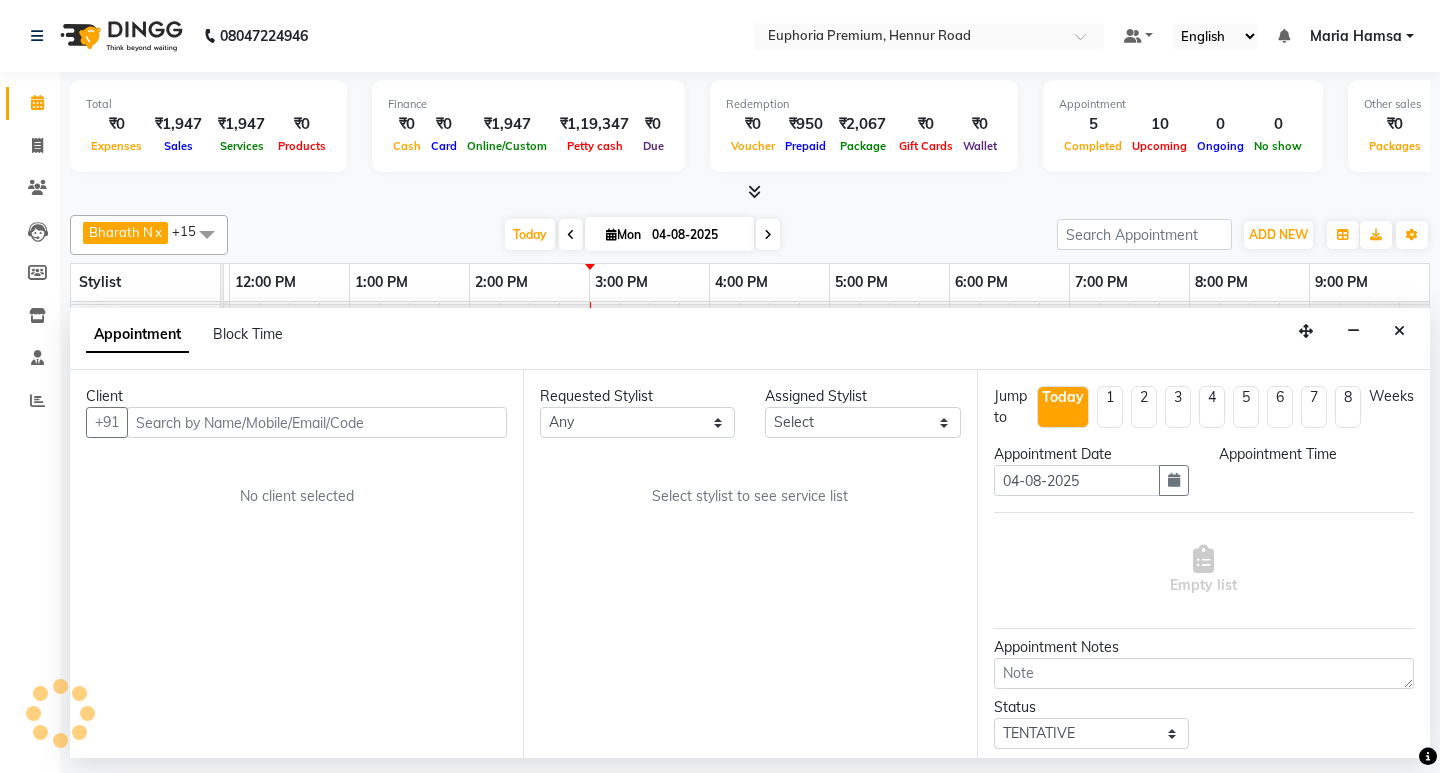 select on "71614" 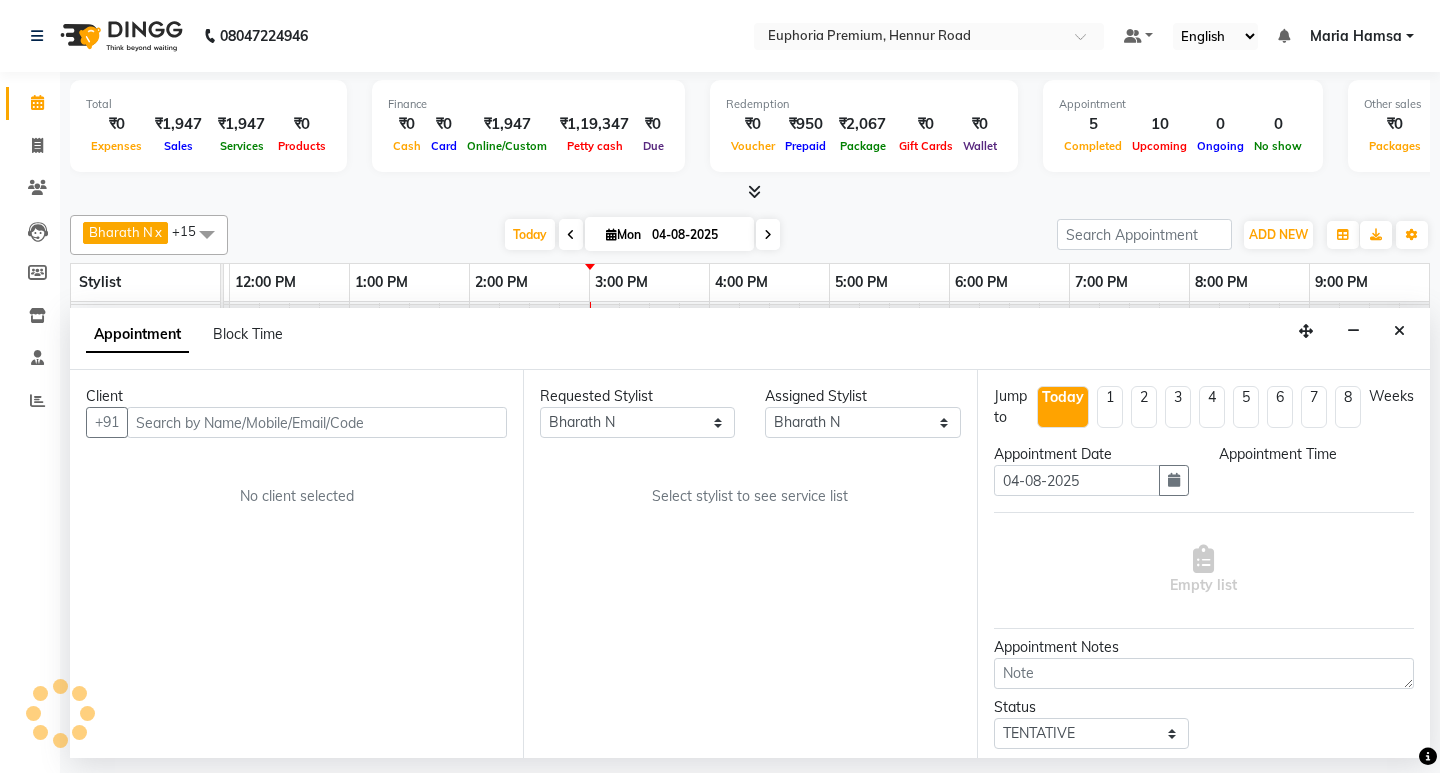 select on "900" 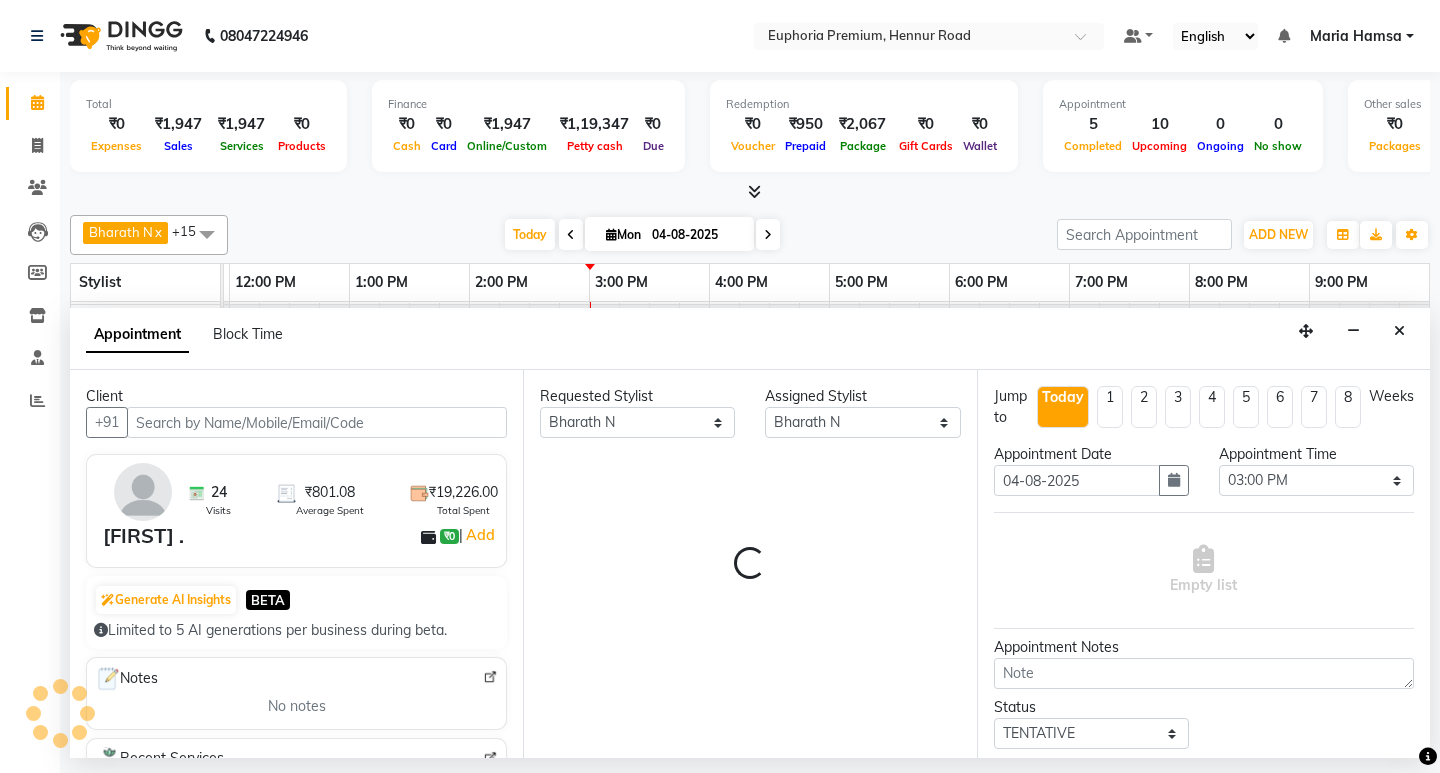 select on "4006" 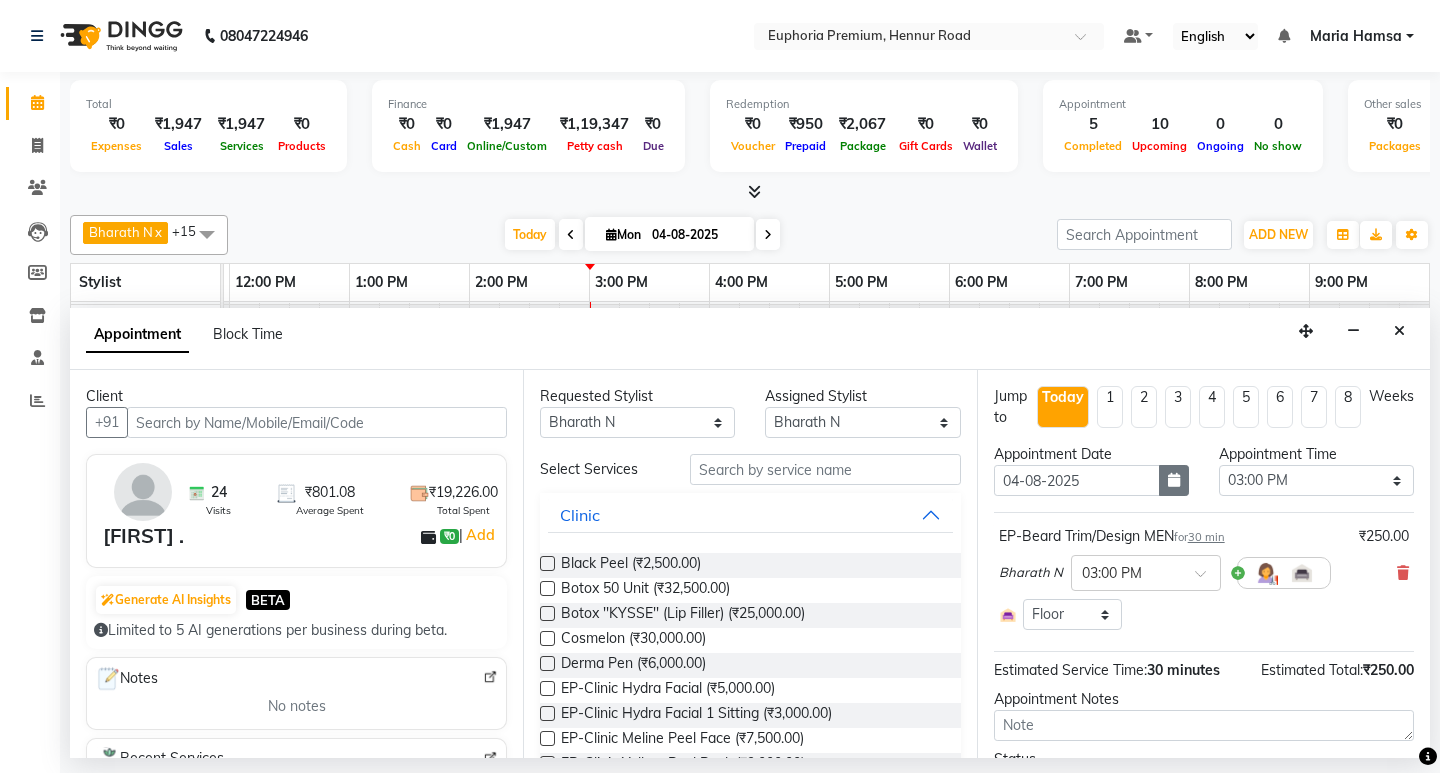 click at bounding box center [1174, 480] 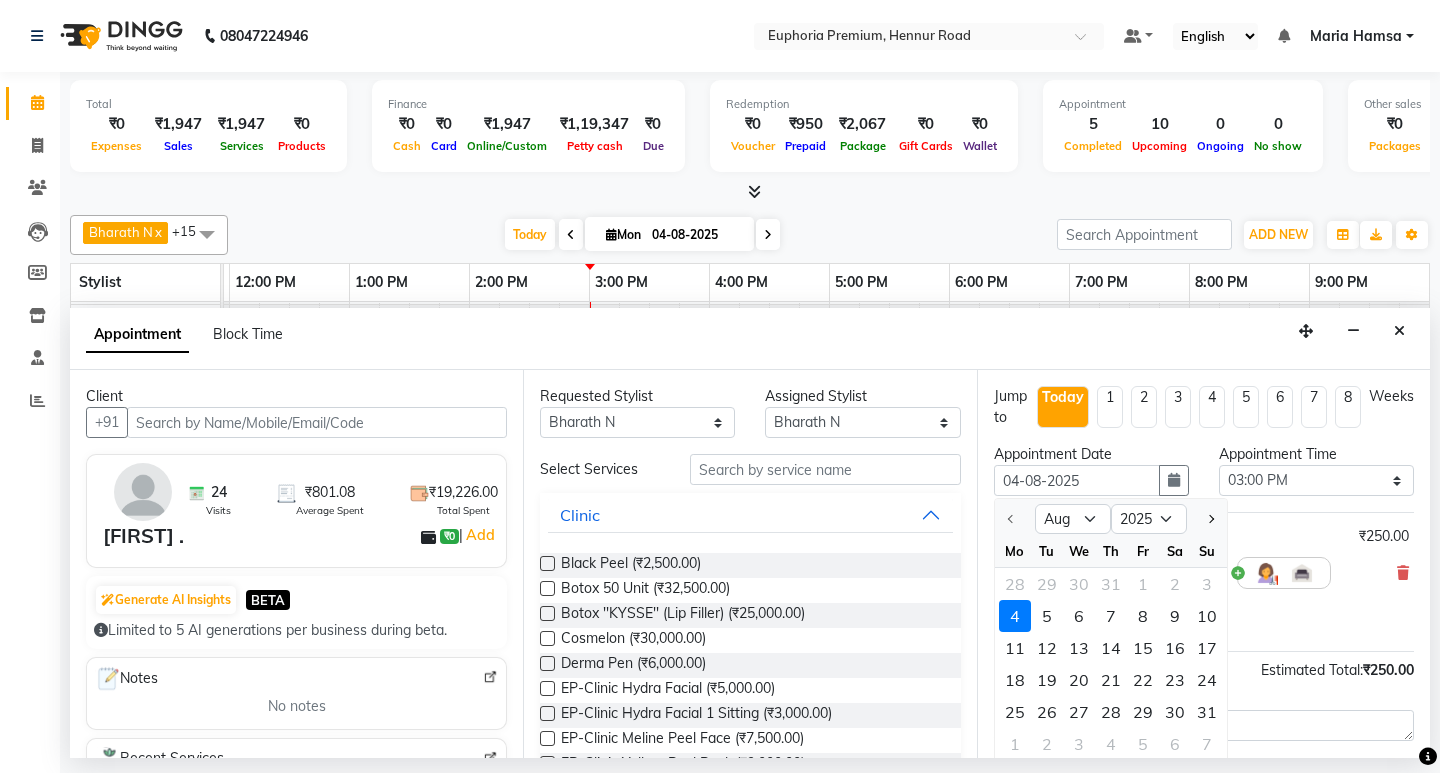 click on "6" at bounding box center [1079, 616] 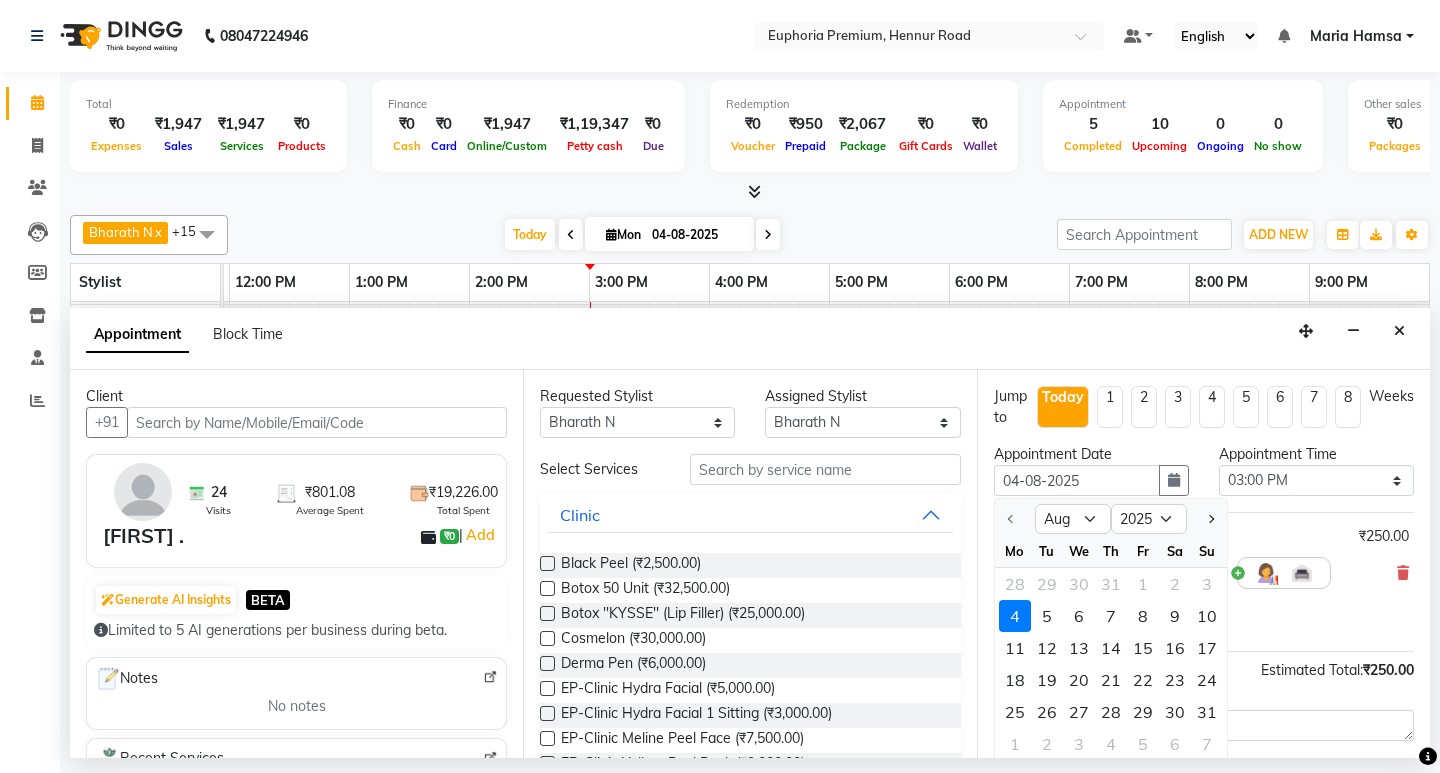 type on "06-08-2025" 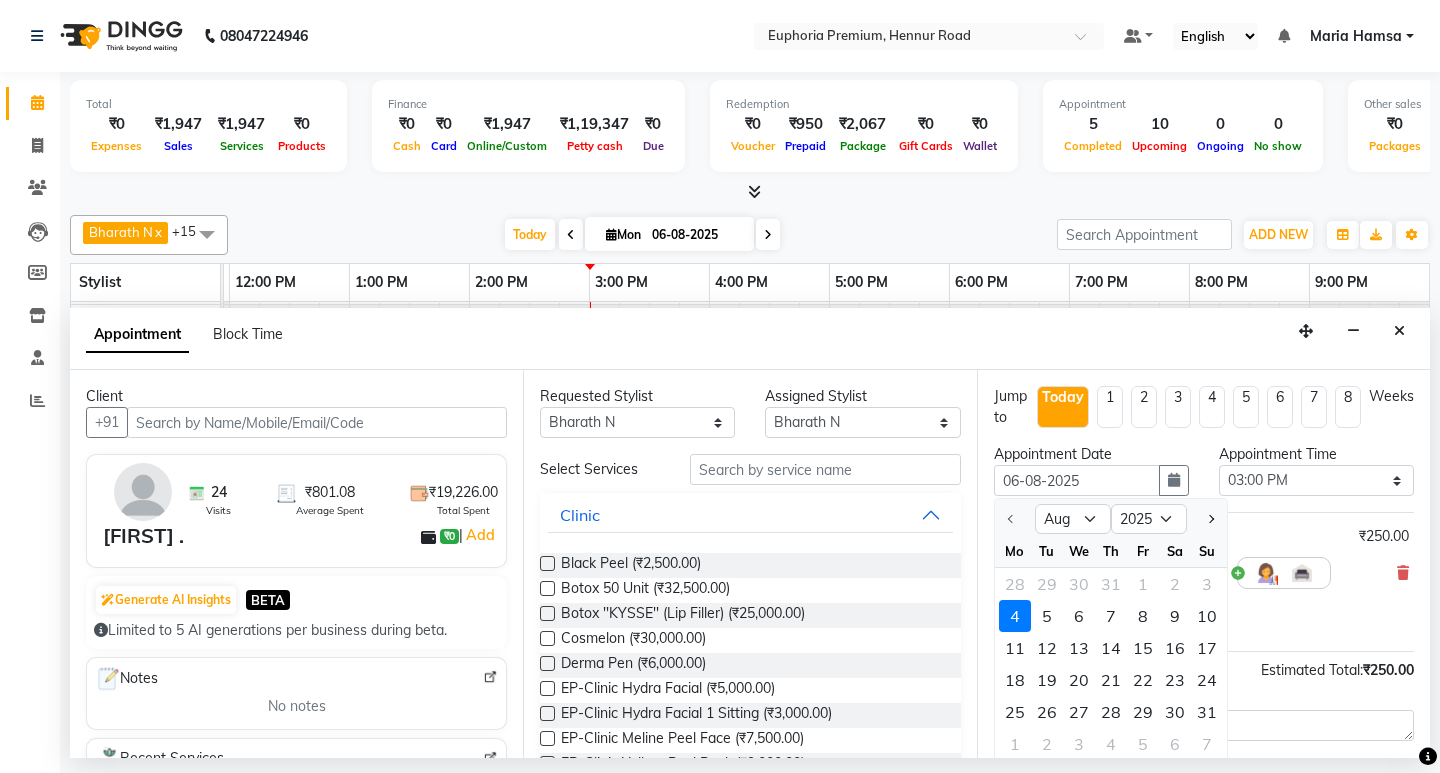 scroll, scrollTop: 0, scrollLeft: 0, axis: both 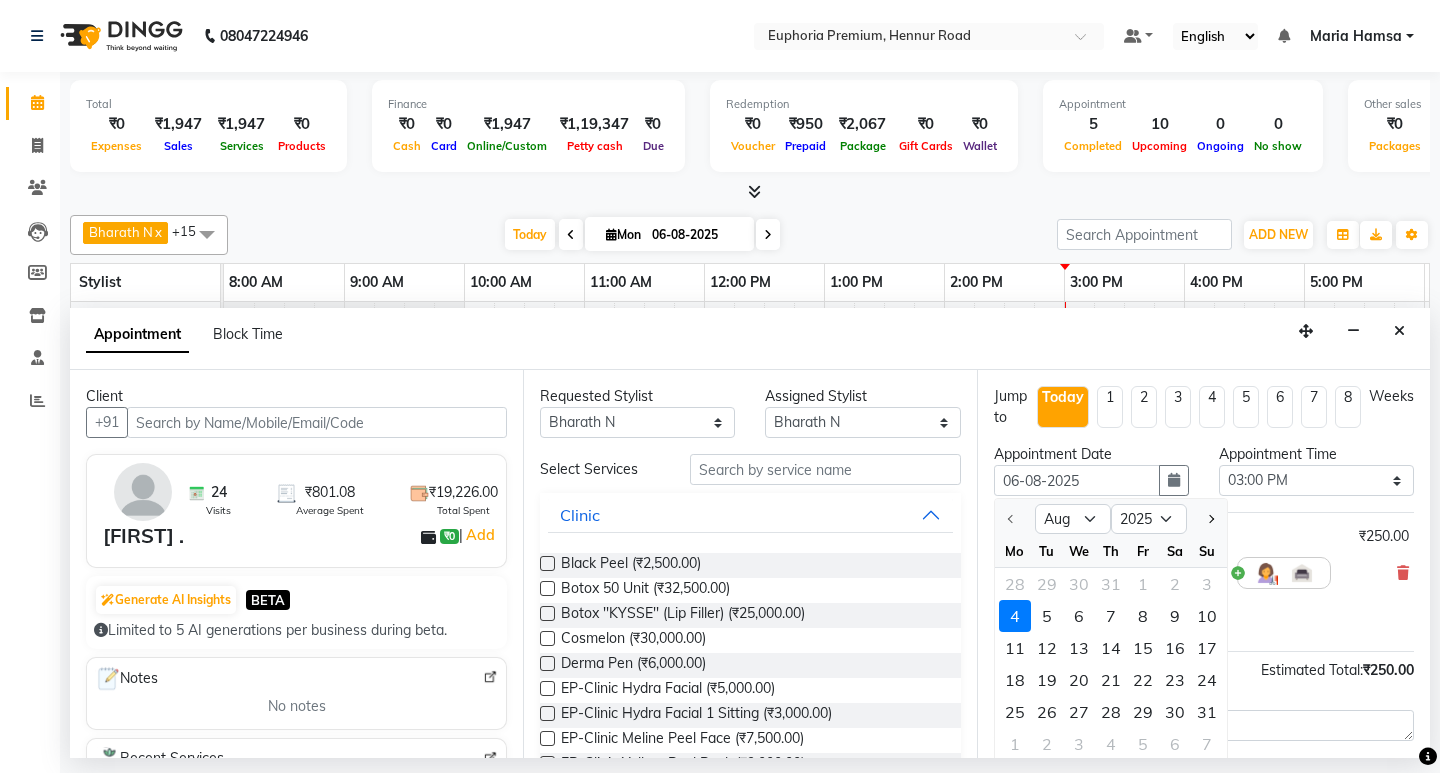 select on "900" 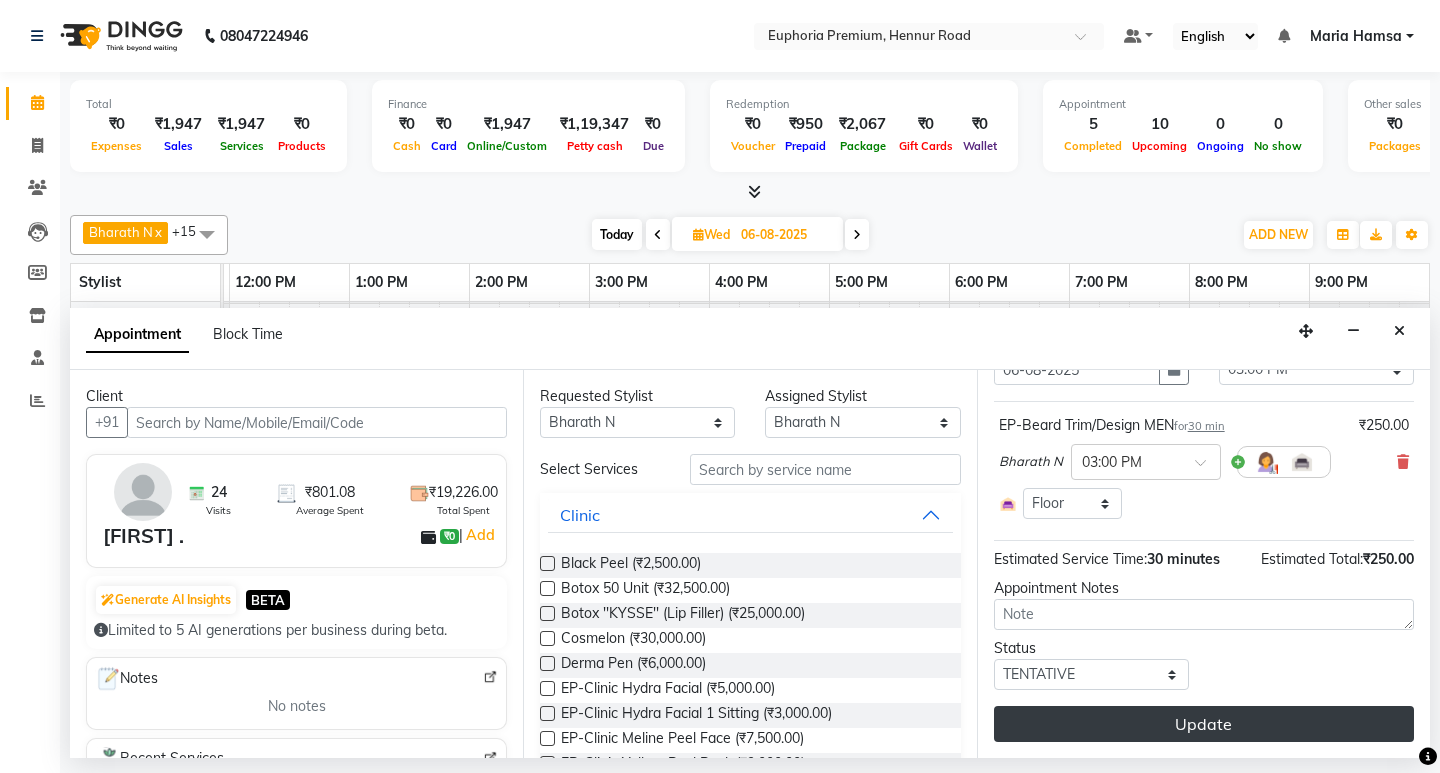 click on "Update" at bounding box center [1204, 724] 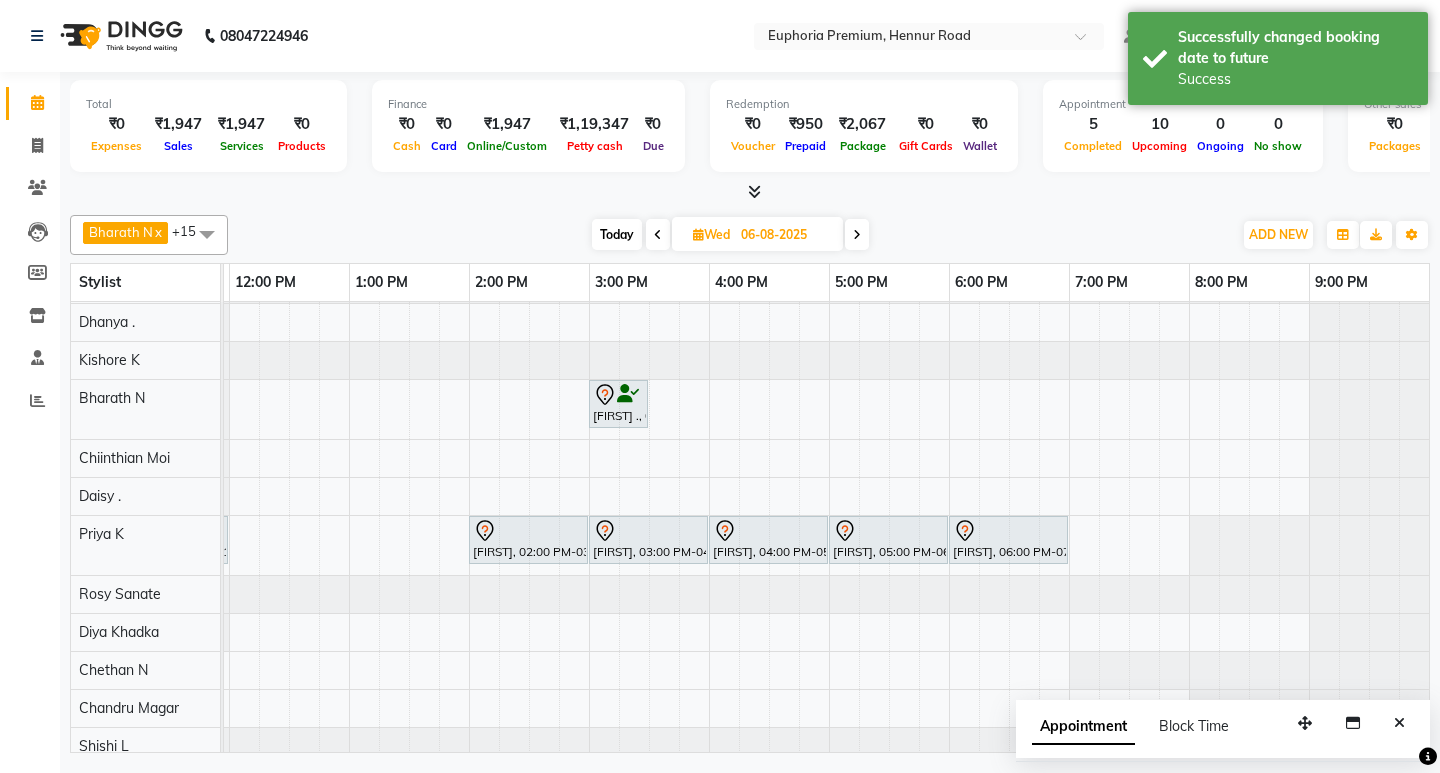 click on "Today" at bounding box center [617, 234] 